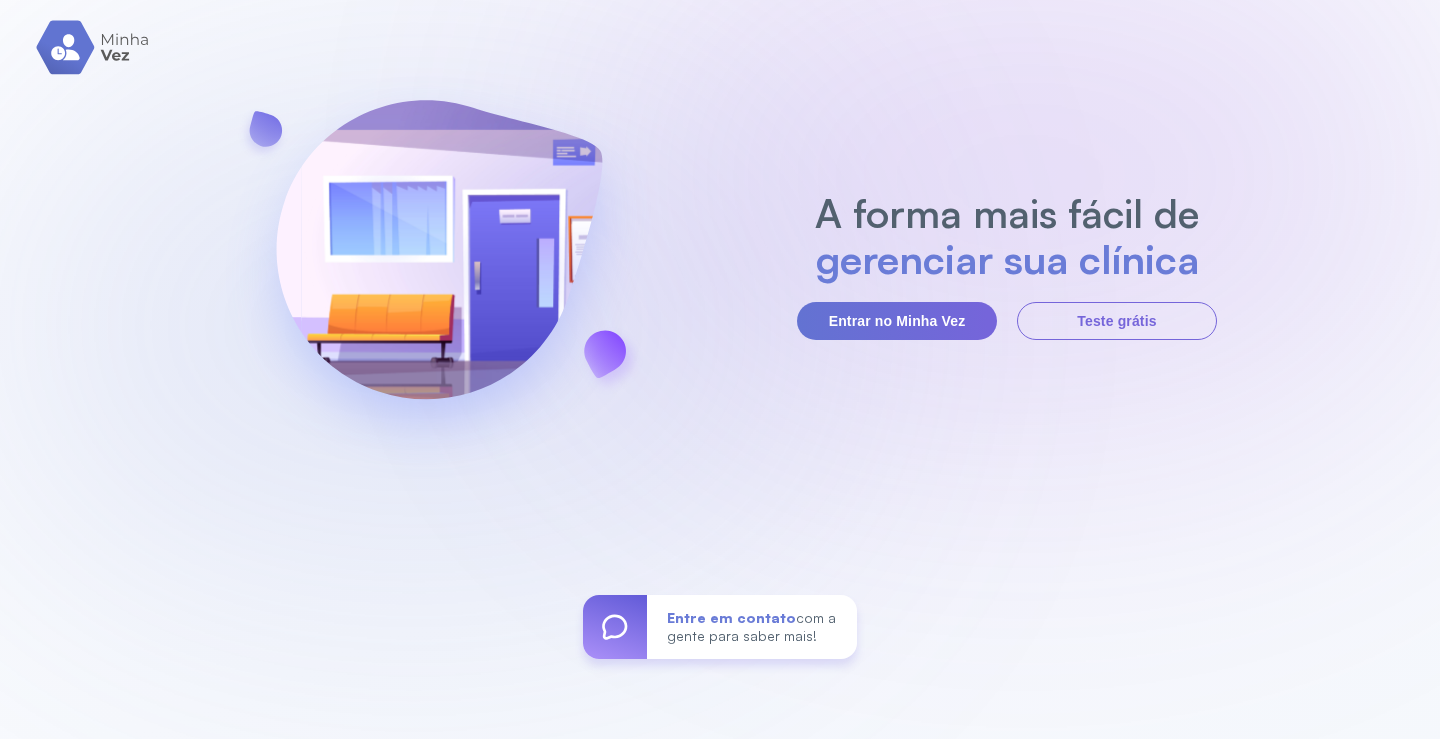 scroll, scrollTop: 0, scrollLeft: 0, axis: both 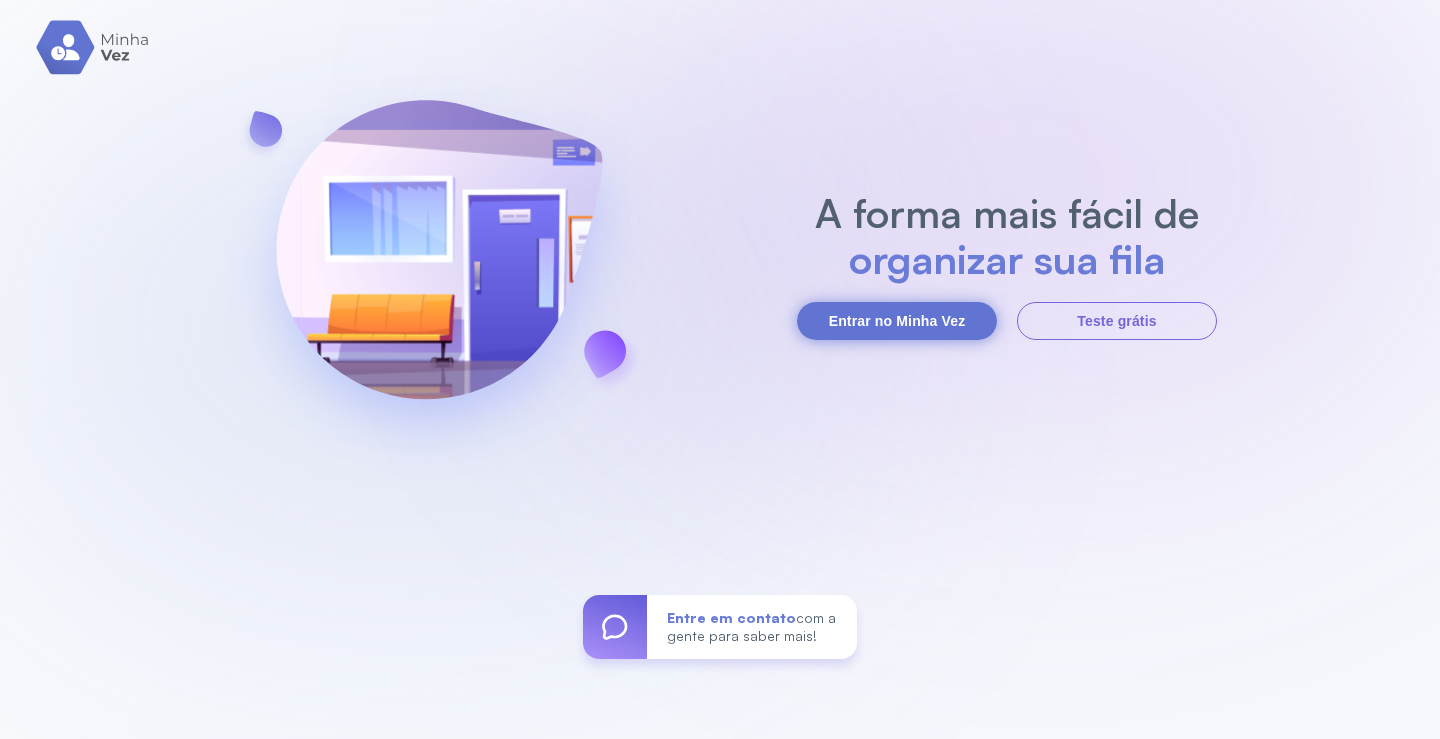 click on "Entrar no Minha Vez" at bounding box center [897, 321] 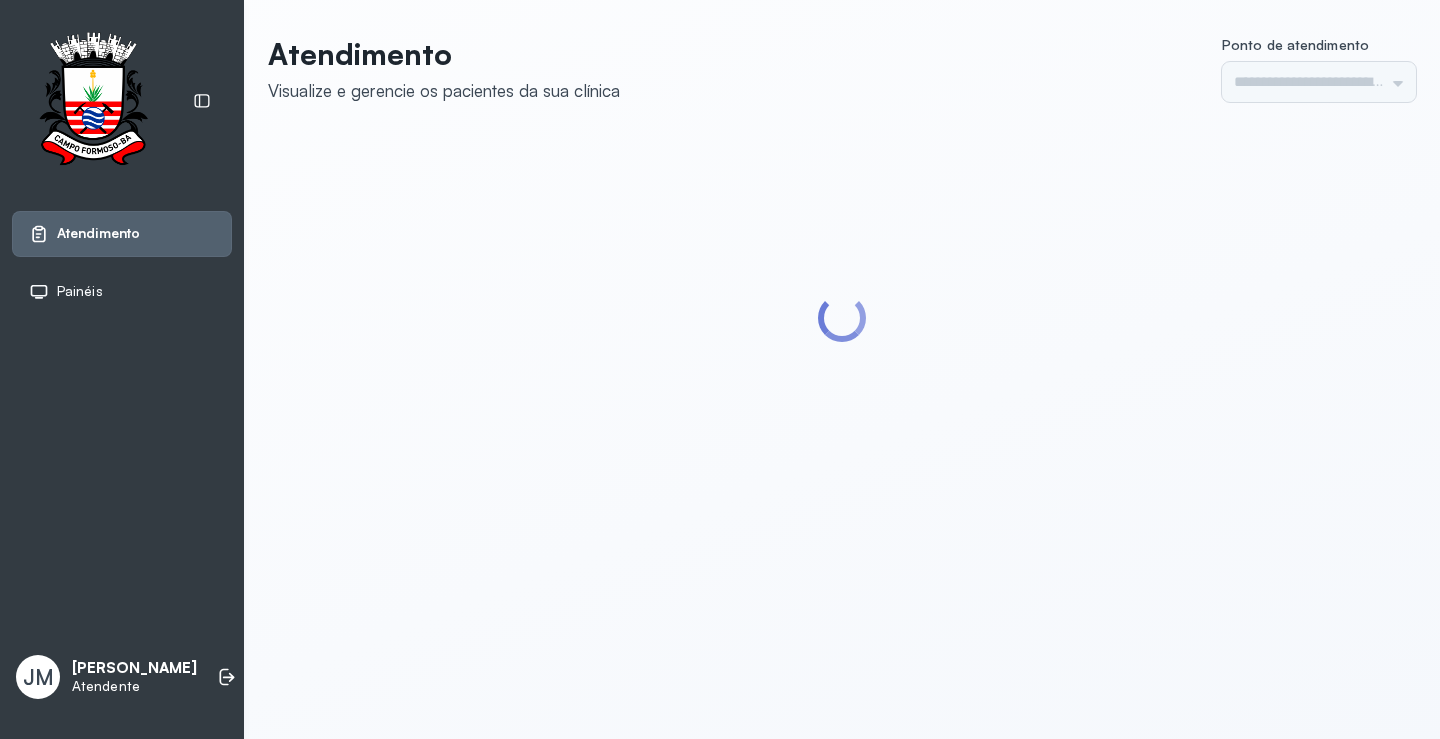 scroll, scrollTop: 0, scrollLeft: 0, axis: both 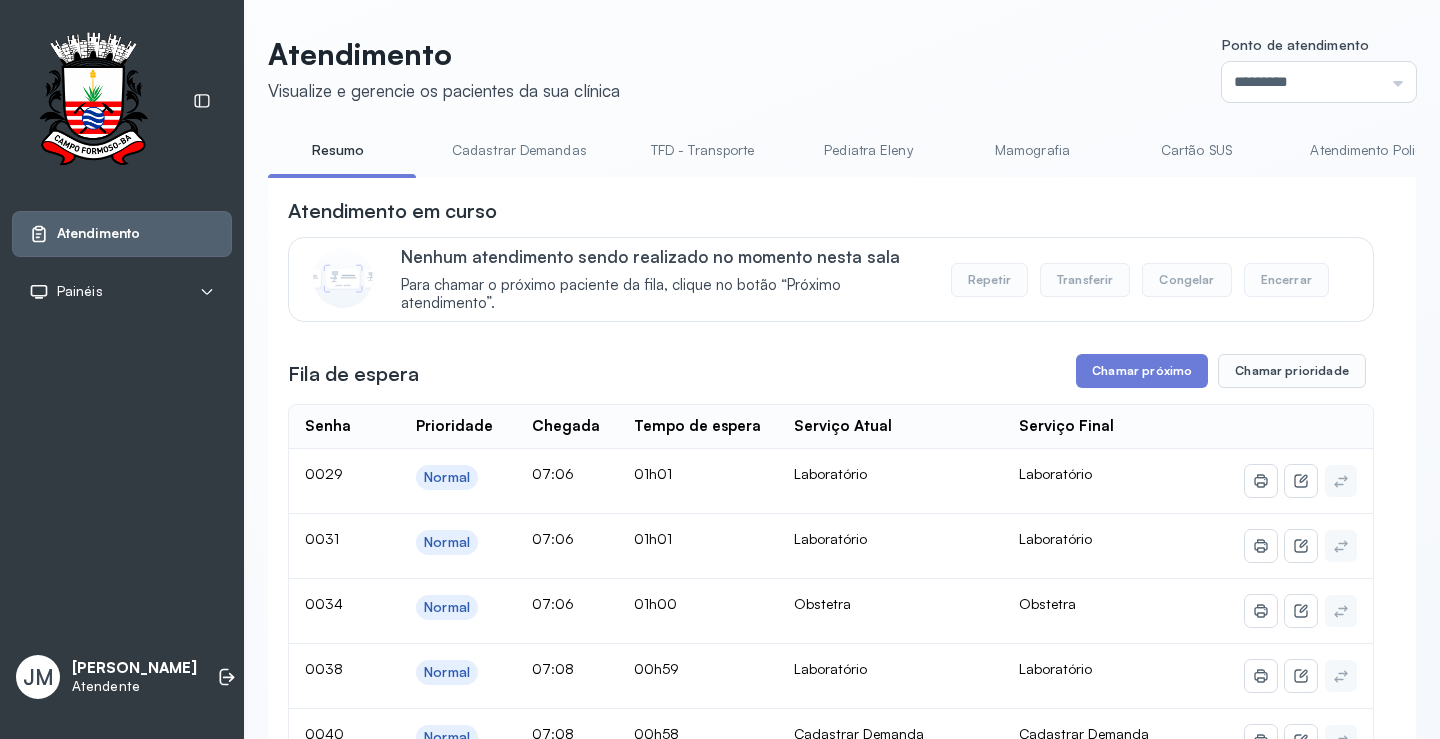 click on "Cartão SUS" at bounding box center [1196, 150] 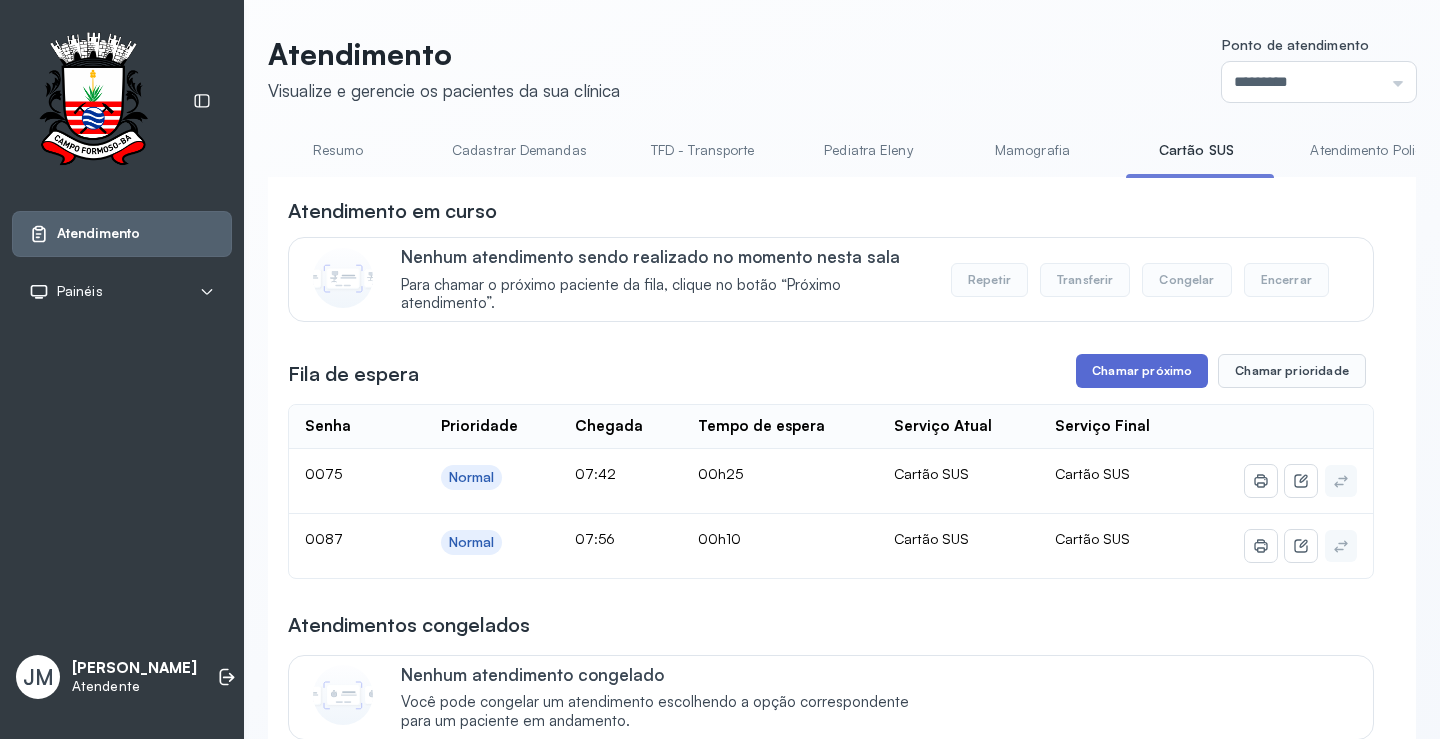 click on "Chamar próximo" at bounding box center (1142, 371) 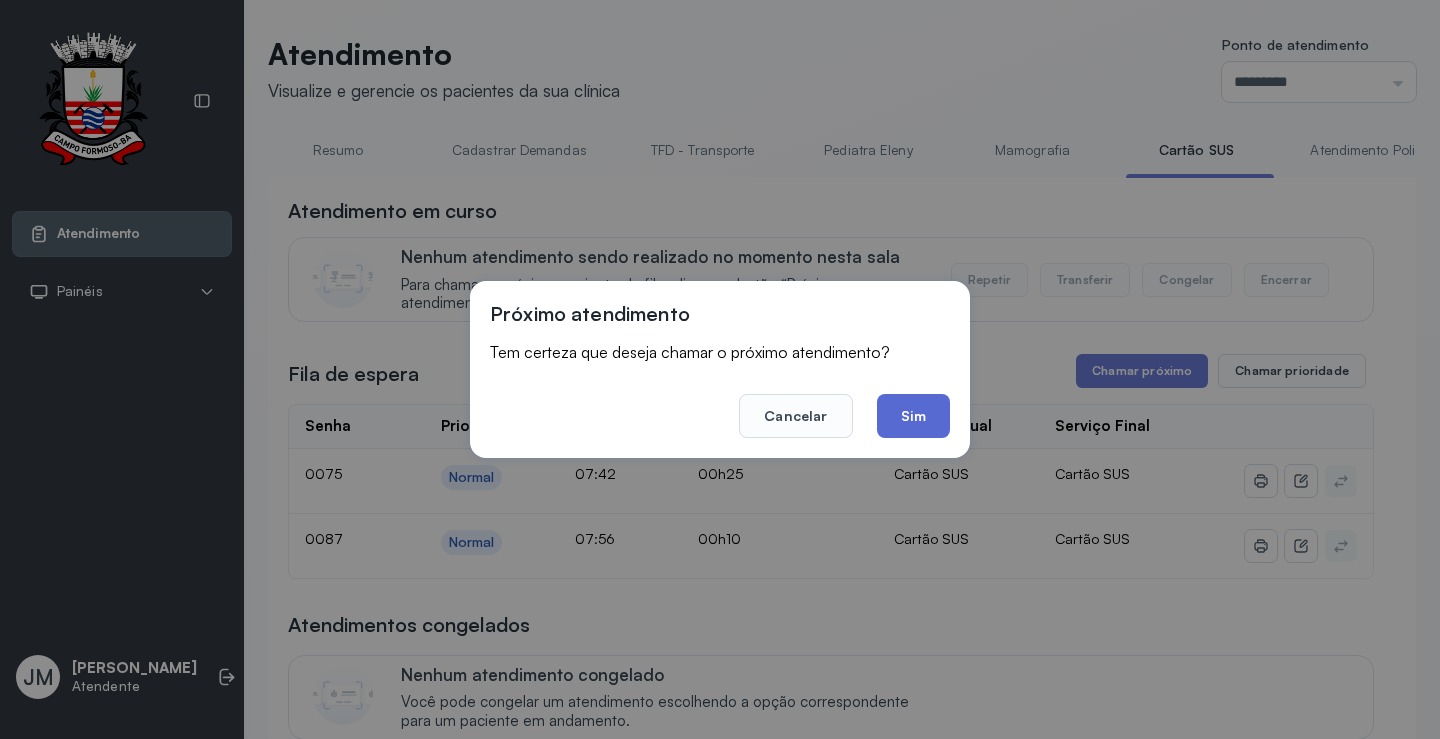 click on "Sim" 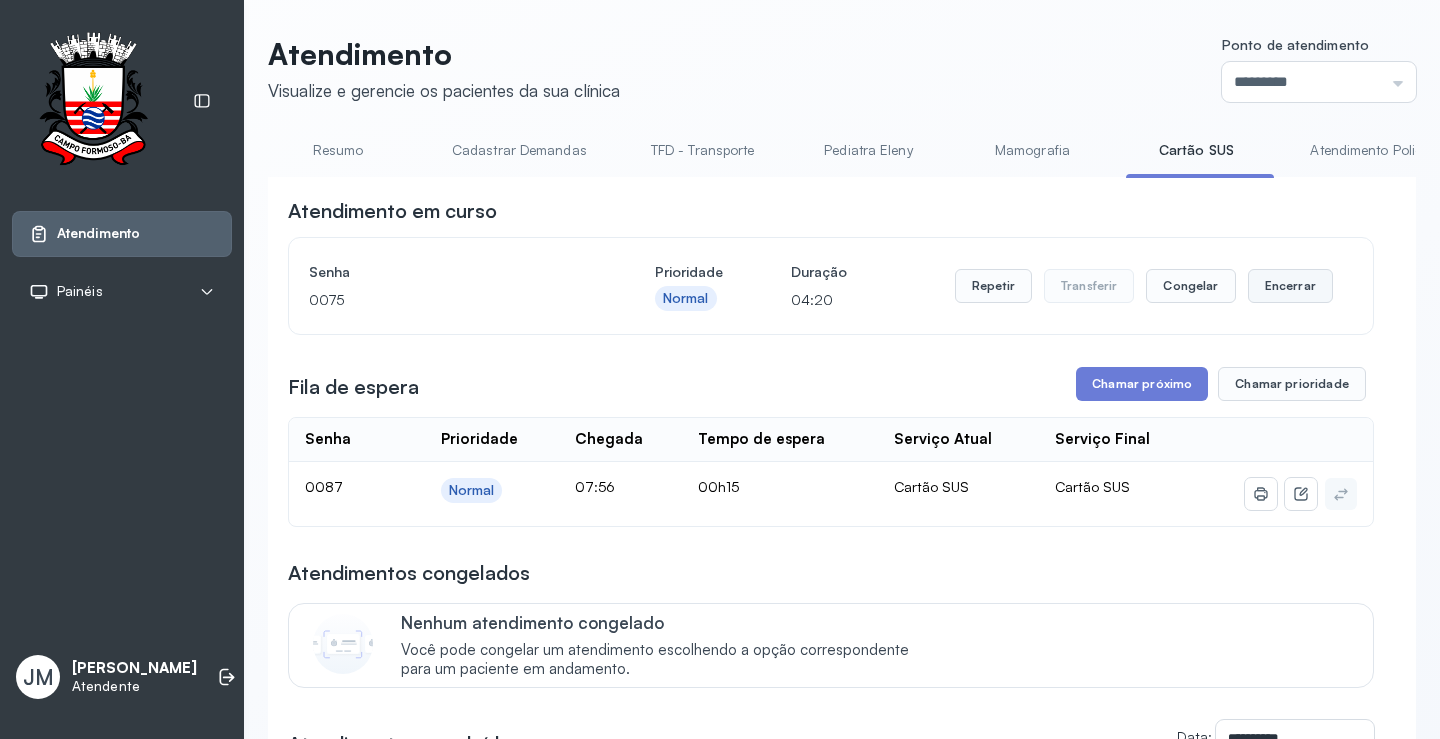 click on "Encerrar" at bounding box center [1290, 286] 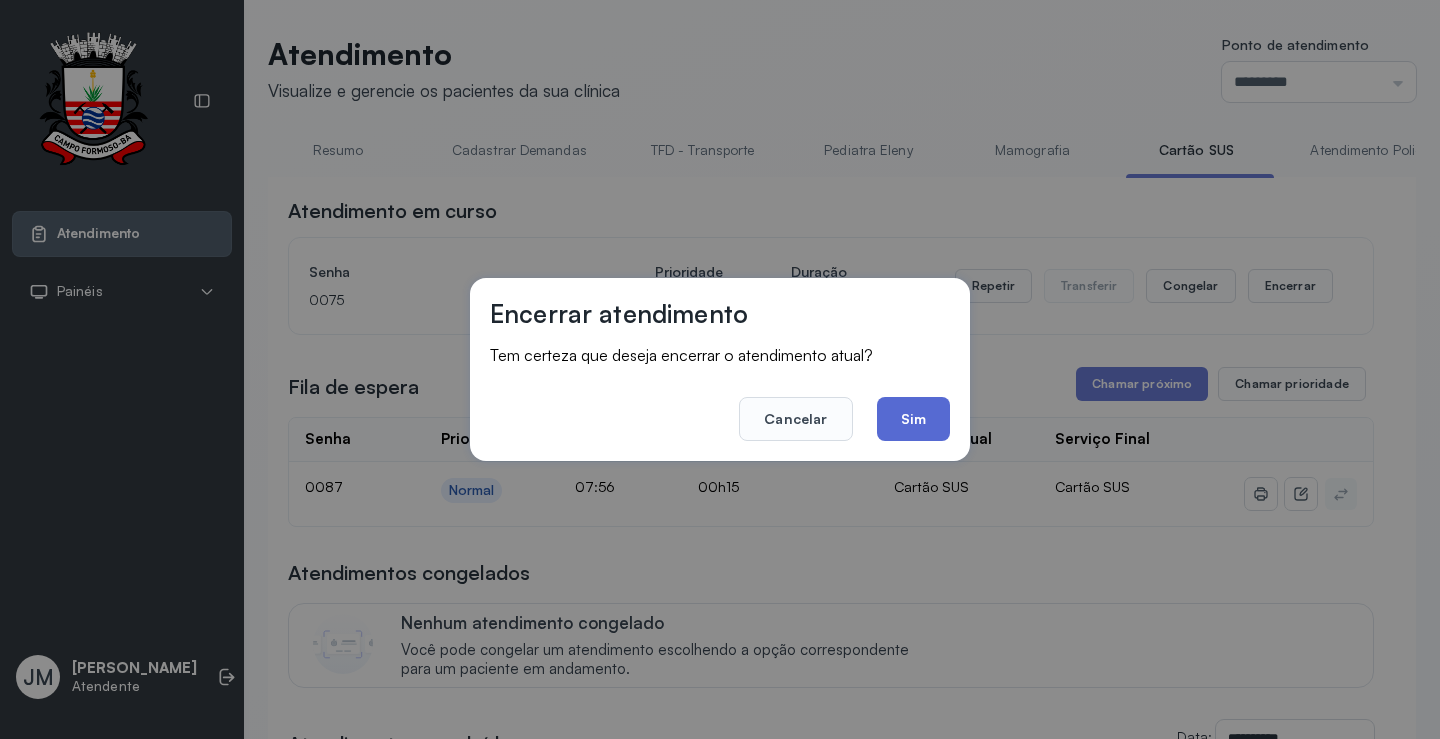 click on "Sim" 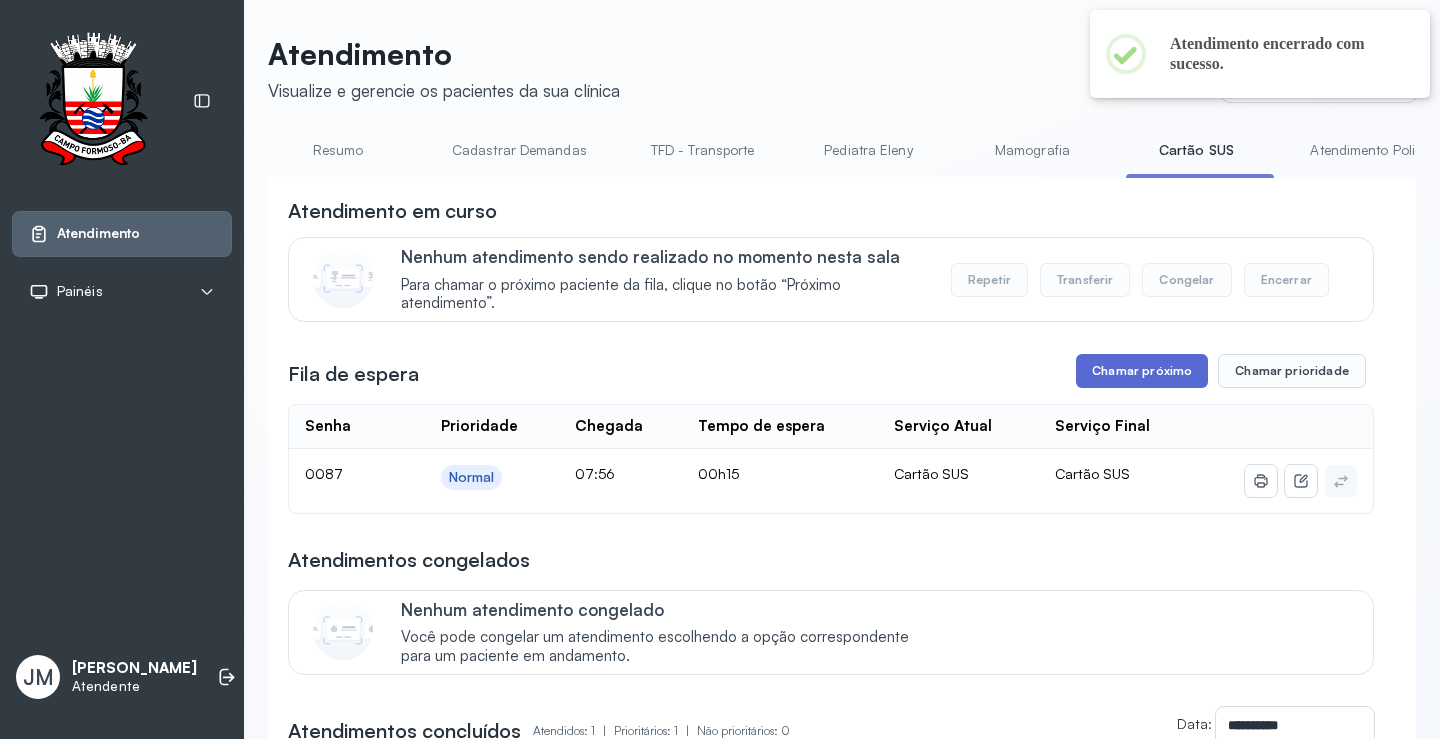 click on "Chamar próximo" at bounding box center [1142, 371] 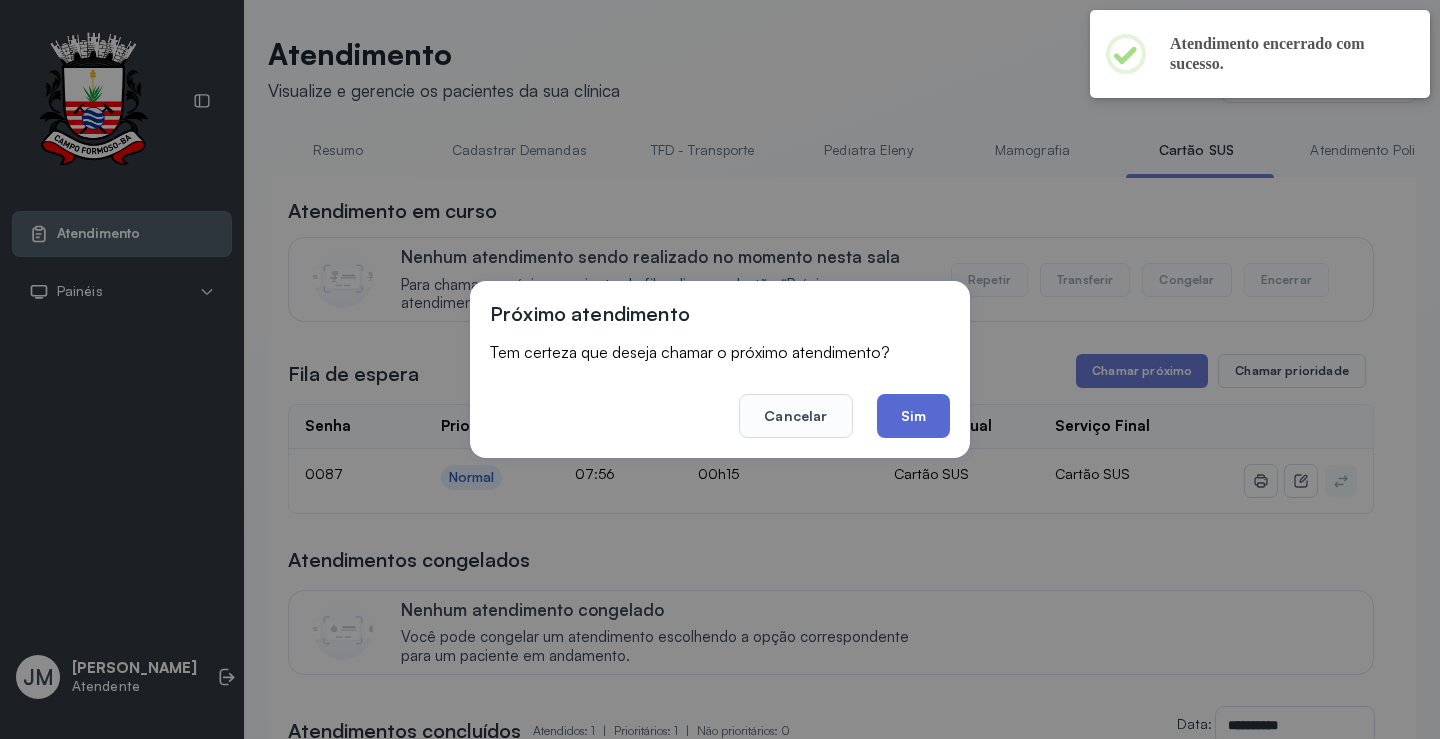 click on "Sim" 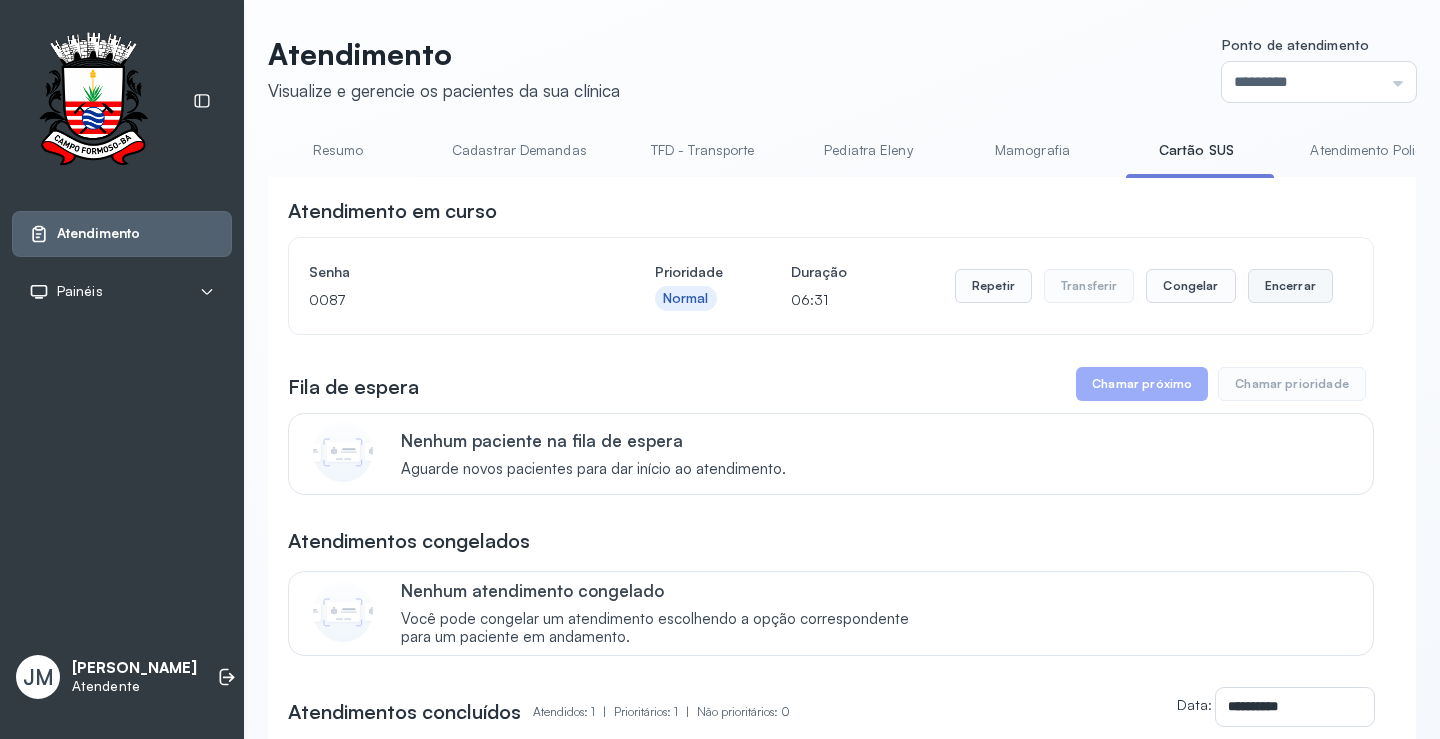 click on "Encerrar" at bounding box center [1290, 286] 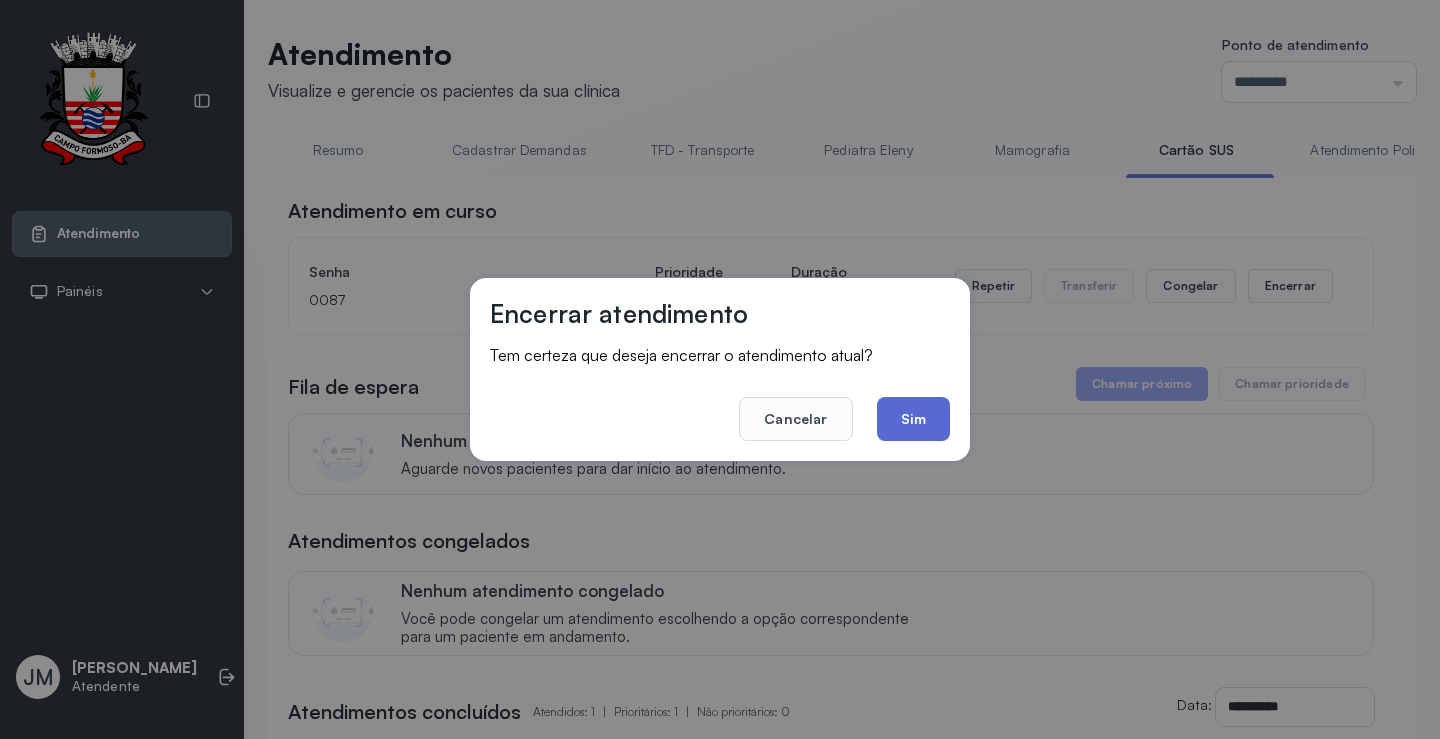 click on "Sim" 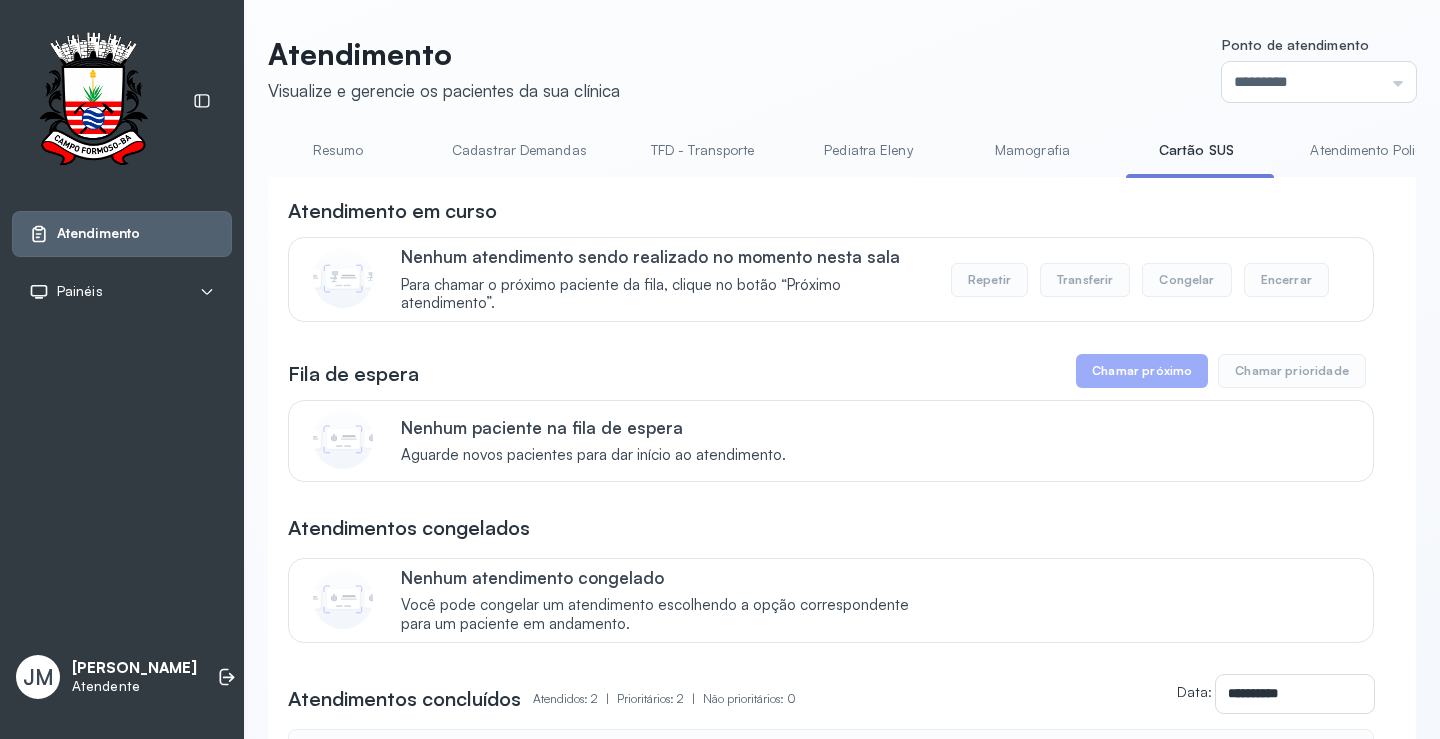 click on "Resumo" at bounding box center [338, 150] 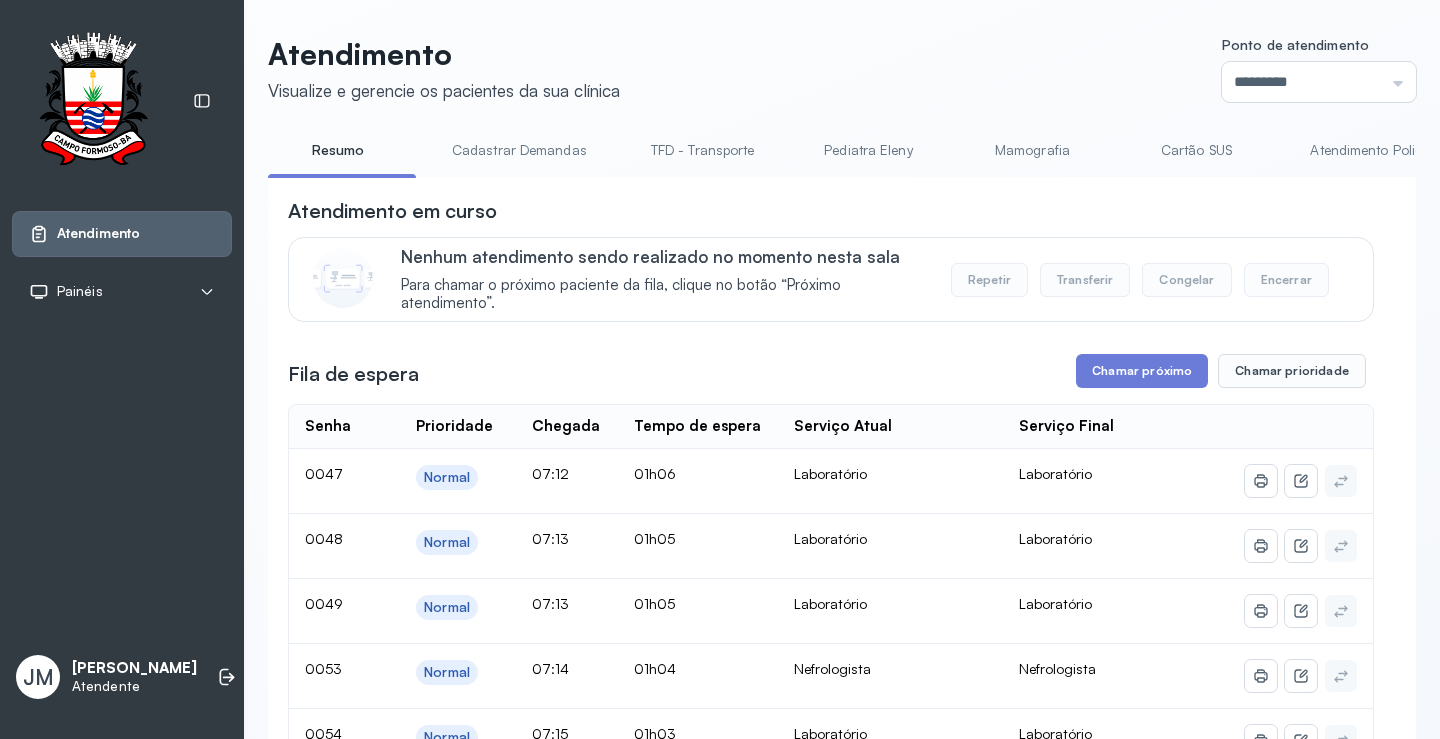 click on "Atendimento em curso Nenhum atendimento sendo realizado no momento [PERSON_NAME] Para chamar o próximo paciente da fila, clique no botão “Próximo atendimento”. Repetir Transferir Congelar Encerrar Fila de espera Chamar próximo Chamar prioridade Senha    Prioridade  Chegada  Tempo de espera  Serviço Atual  Serviço Final    0047 Normal 07:12 01h06 Laboratório Laboratório 0048 Normal 07:13 01h05 Laboratório Laboratório 0049 Normal 07:13 01h05 Laboratório Laboratório 0053 Normal 07:14 01h04 Nefrologista Nefrologista 0054 Normal 07:15 01h03 Laboratório Laboratório 0055 Normal 07:15 01h03 Laboratório Laboratório 0056 Normal 07:16 01h02 Laboratório Laboratório 0058 Normal 07:18 01h00 Laboratório Laboratório 0060 Normal 07:23 00h55 Pediatra [PERSON_NAME] Pediatra [PERSON_NAME] 0061 Normal 07:23 00h55 Cadastrar Demanda Cadastrar Demanda 0063 Normal 07:24 00h54 Cadastrar Demanda Cadastrar Demanda 0064 Prioridade 07:26 00h52 Cadastrar Demanda Cadastrar Demanda 0065 Normal 07:29 00h49 Laboratório Laboratório" at bounding box center [831, 1599] 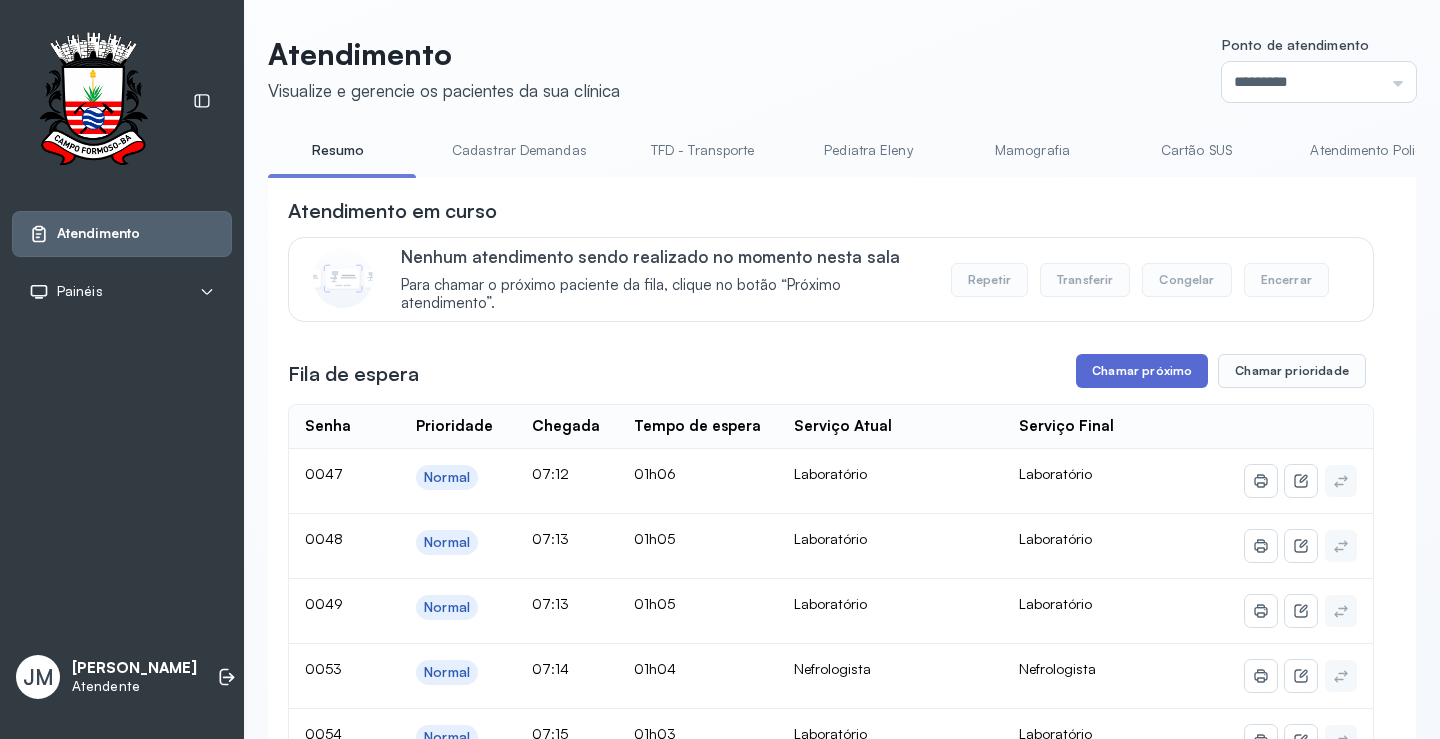 click on "Atendimento em curso Nenhum atendimento sendo realizado no momento [PERSON_NAME] Para chamar o próximo paciente da fila, clique no botão “Próximo atendimento”. Repetir Transferir Congelar Encerrar Fila de espera Chamar próximo Chamar prioridade Senha    Prioridade  Chegada  Tempo de espera  Serviço Atual  Serviço Final    0047 Normal 07:12 01h06 Laboratório Laboratório 0048 Normal 07:13 01h05 Laboratório Laboratório 0049 Normal 07:13 01h05 Laboratório Laboratório 0053 Normal 07:14 01h04 Nefrologista Nefrologista 0054 Normal 07:15 01h03 Laboratório Laboratório 0055 Normal 07:15 01h03 Laboratório Laboratório 0056 Normal 07:16 01h02 Laboratório Laboratório 0058 Normal 07:18 01h00 Laboratório Laboratório 0060 Normal 07:23 00h55 Pediatra [PERSON_NAME] Pediatra [PERSON_NAME] 0061 Normal 07:23 00h55 Cadastrar Demanda Cadastrar Demanda 0063 Normal 07:24 00h54 Cadastrar Demanda Cadastrar Demanda 0064 Prioridade 07:26 00h52 Cadastrar Demanda Cadastrar Demanda 0065 Normal 07:29 00h49 Laboratório Laboratório" at bounding box center [831, 1599] 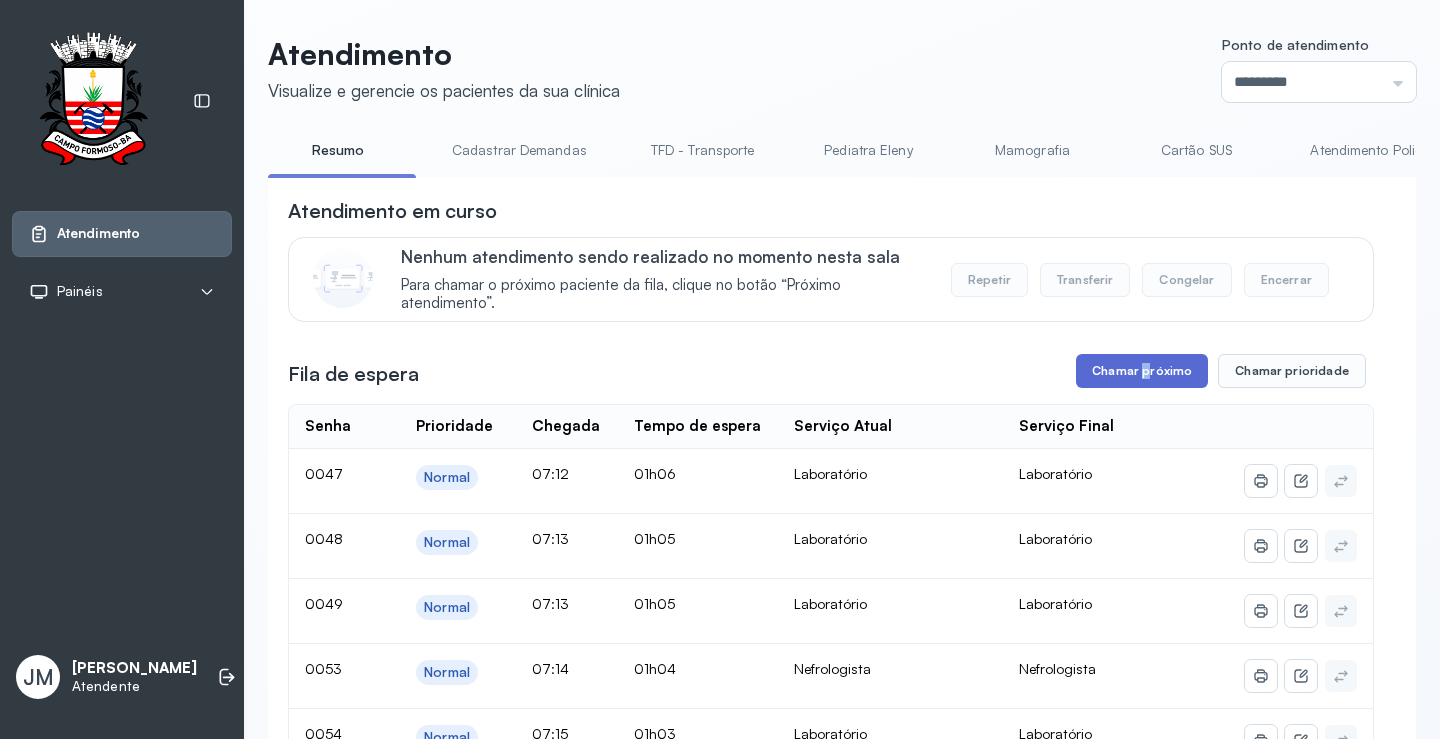 click on "Chamar próximo" at bounding box center [1142, 371] 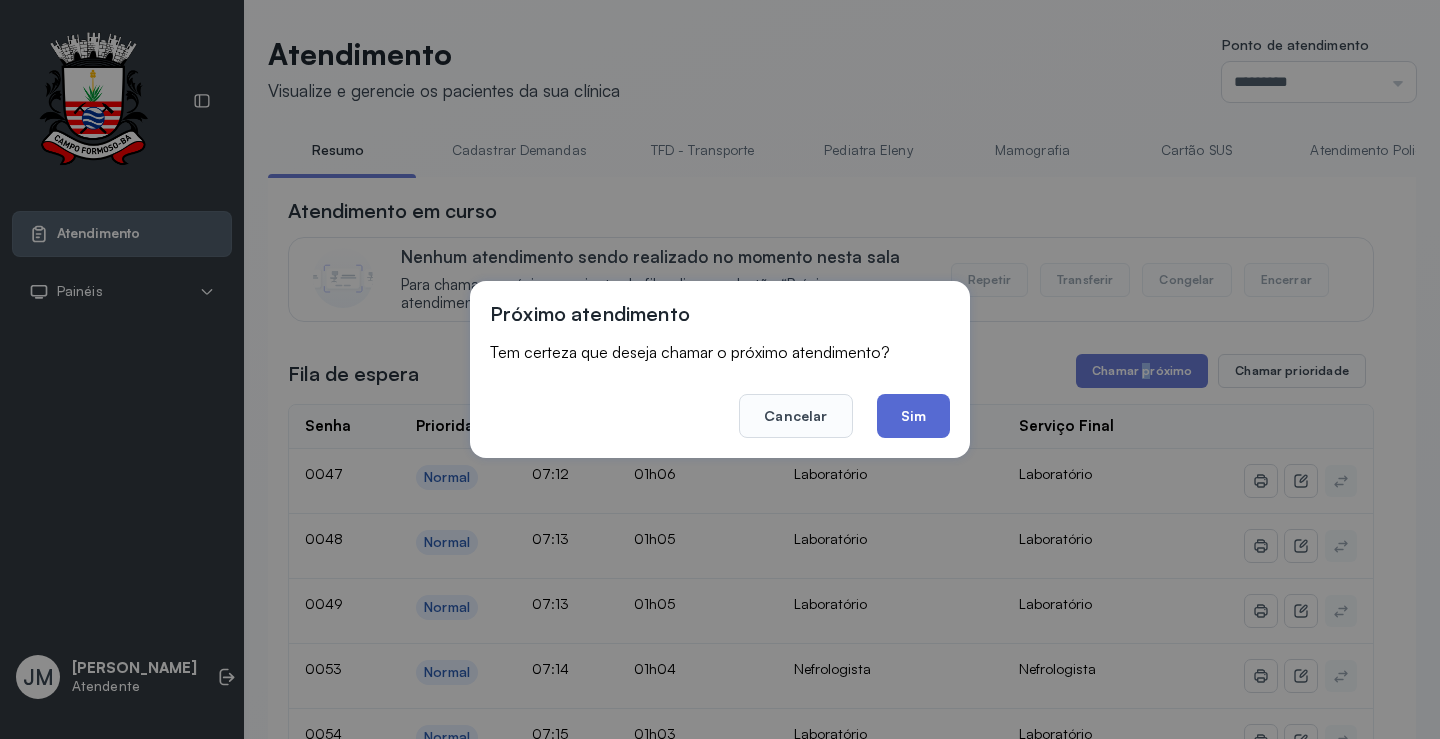 click on "Sim" 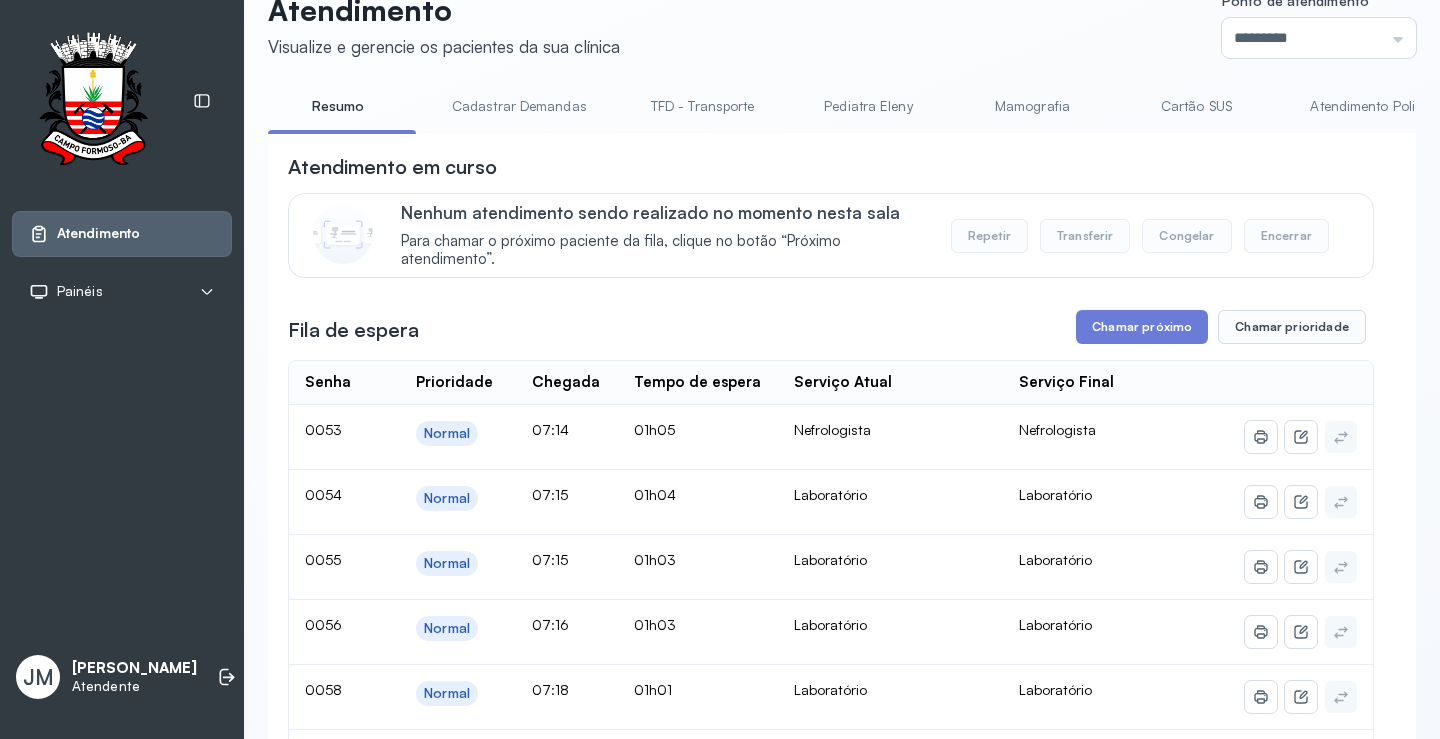 scroll, scrollTop: 0, scrollLeft: 0, axis: both 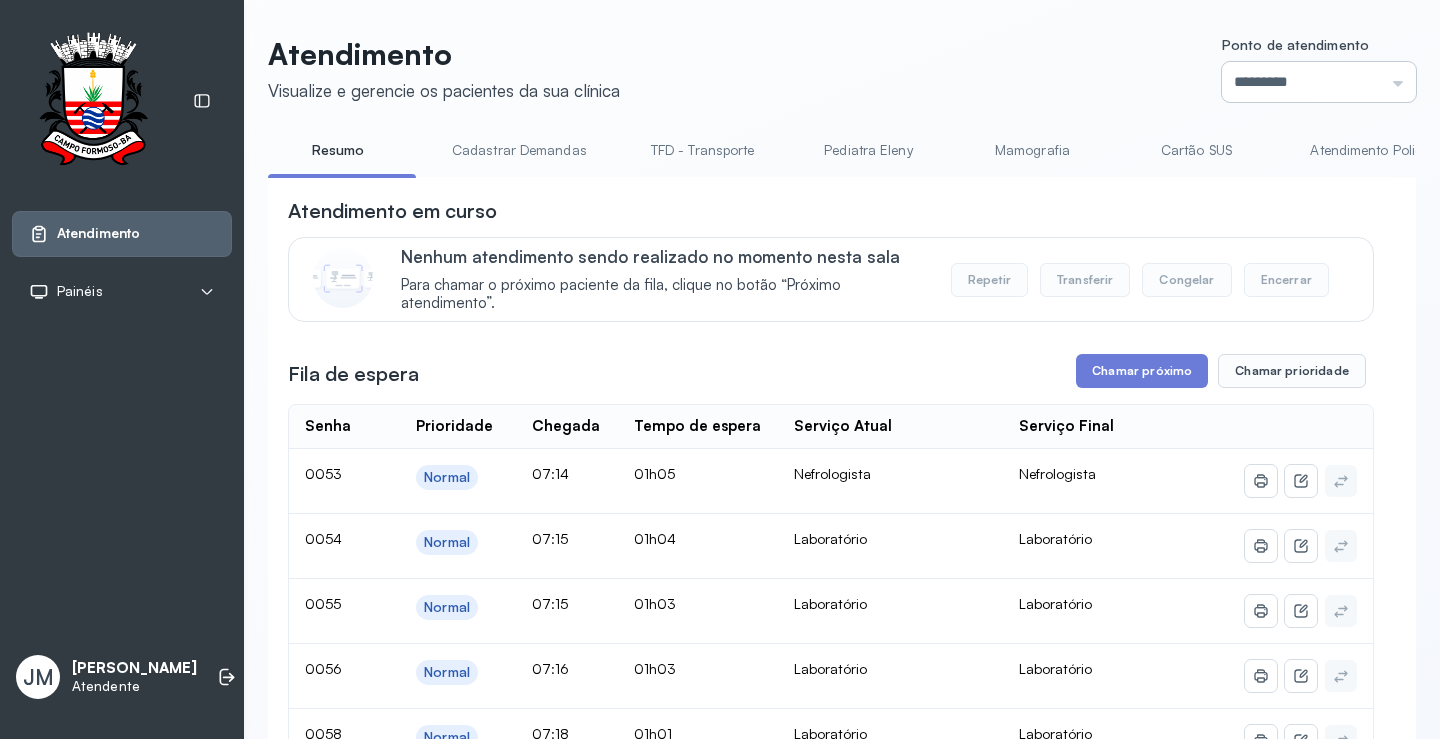 drag, startPoint x: 1388, startPoint y: 81, endPoint x: 1375, endPoint y: 74, distance: 14.764823 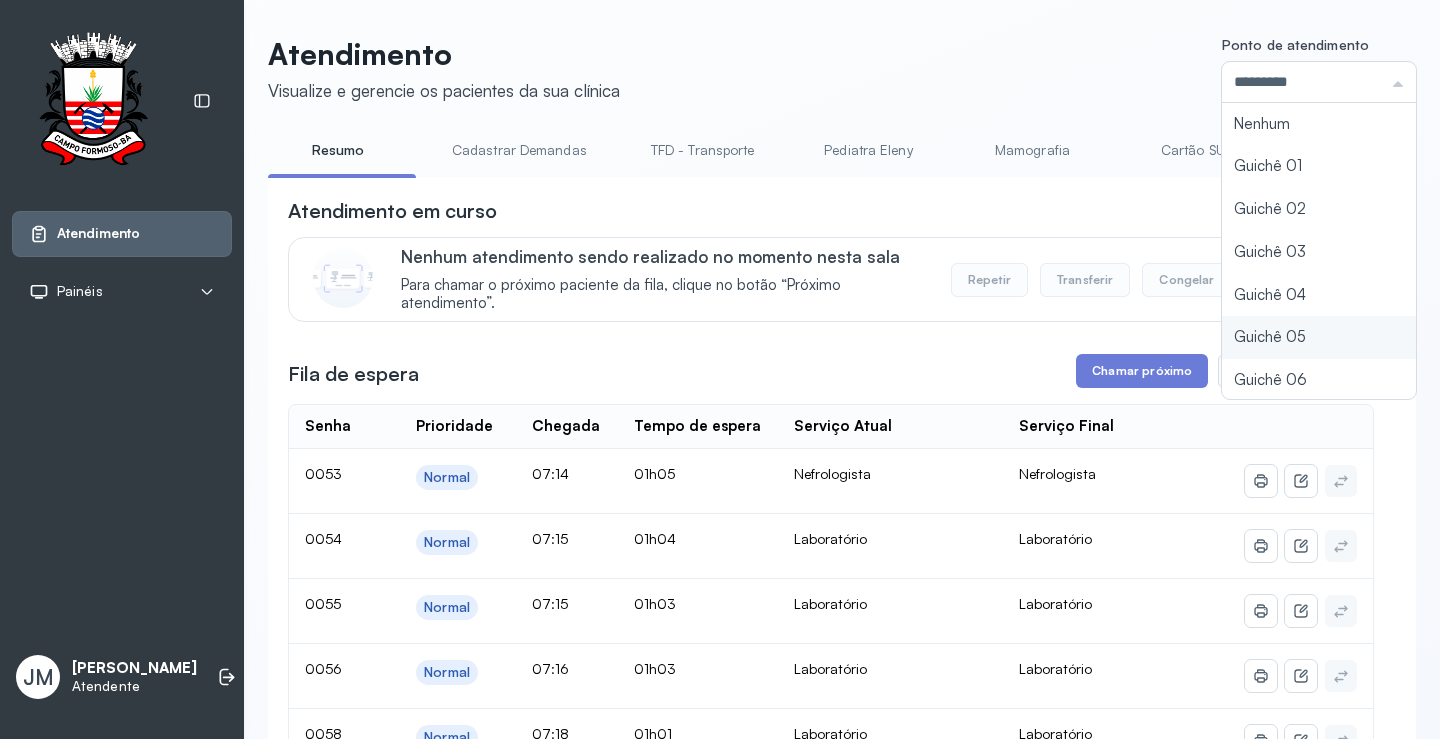 scroll, scrollTop: 88, scrollLeft: 0, axis: vertical 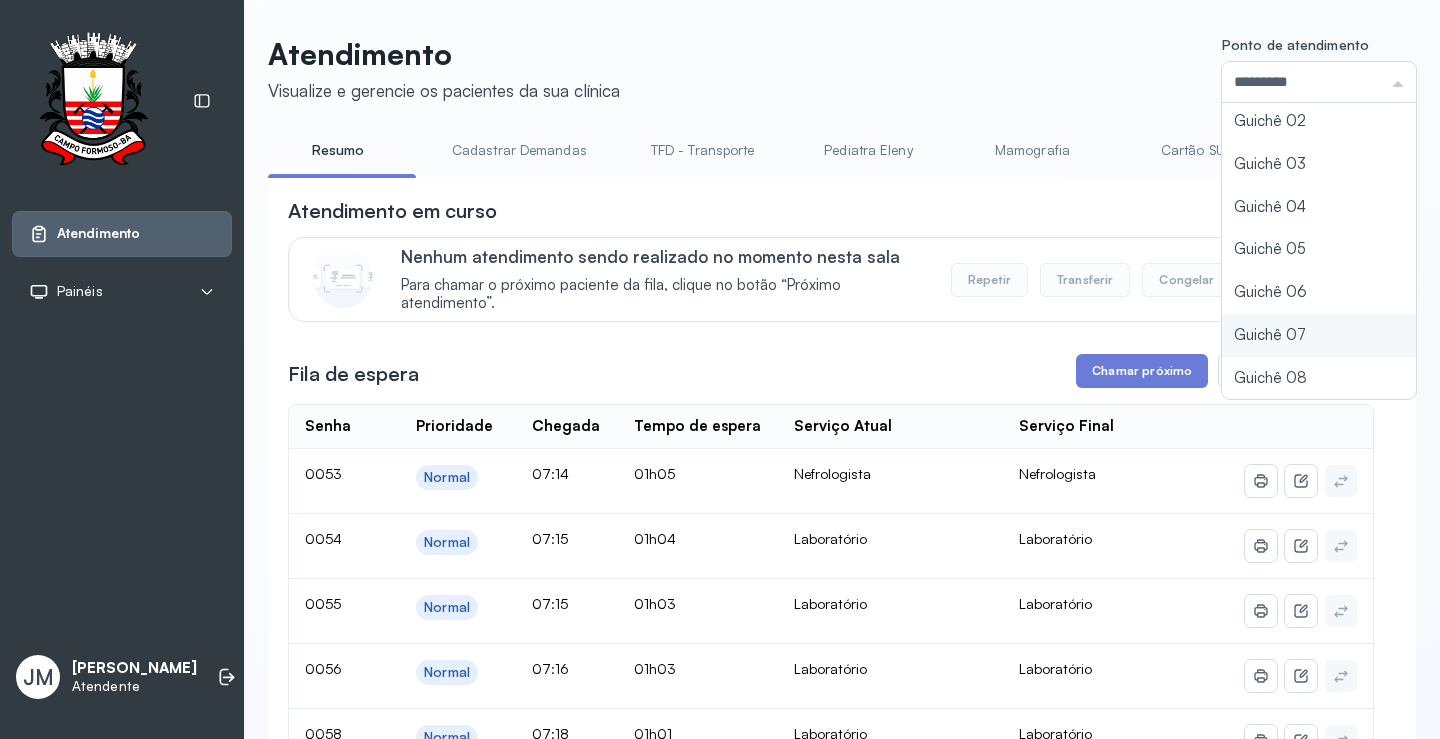 type on "*********" 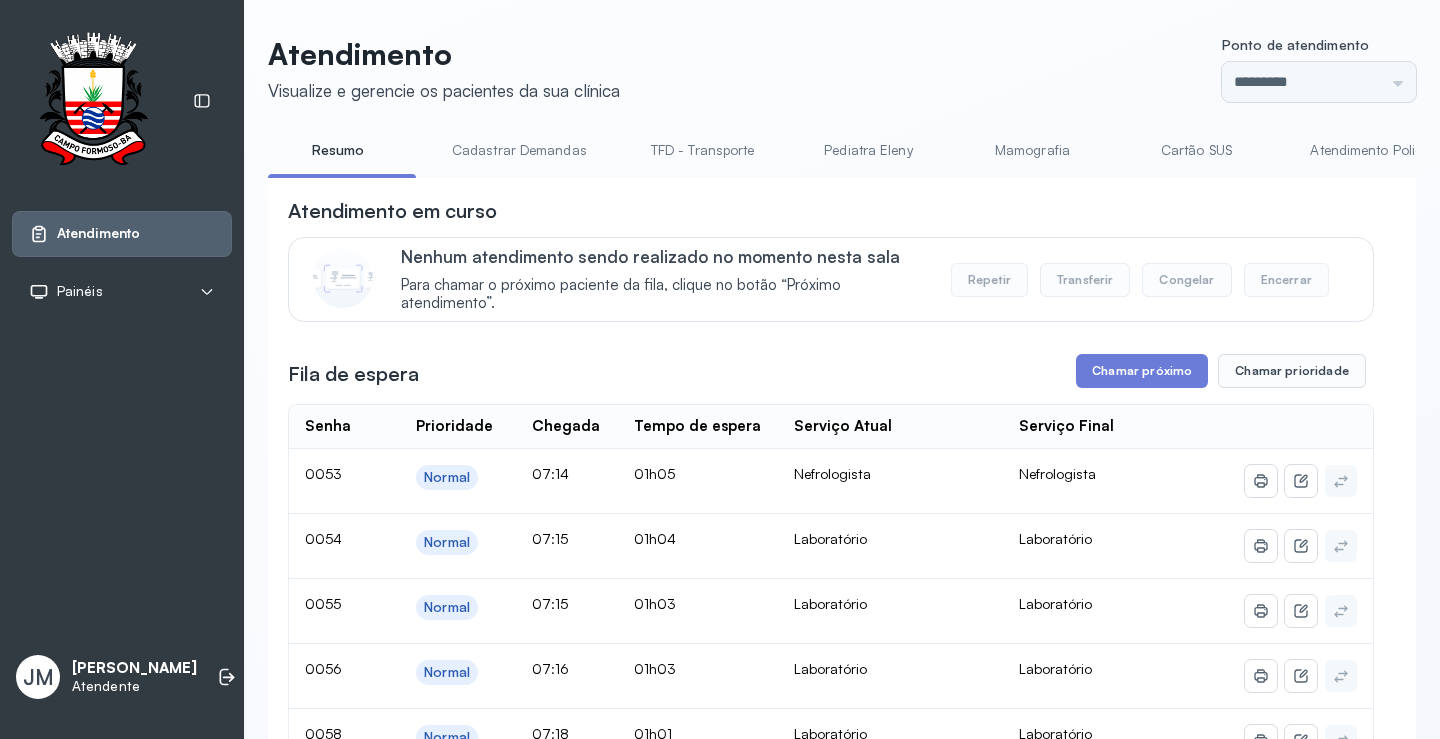 click on "Atendimento Visualize e gerencie os pacientes da sua clínica Ponto de atendimento ********* Nenhum Guichê 01 Guichê 02 Guichê 03 Guichê 04 Guichê 05 Guichê 06 Guichê 07 Guichê 08 Resumo Cadastrar Demandas TFD - Transporte Pediatra Eleny Mamografia Cartão SUS Atendimento Policlínica Cadastrar Demanda Fila de Espera Pediatra [PERSON_NAME] Pediatra [PERSON_NAME] Ortopedista [PERSON_NAME] [PERSON_NAME] [PERSON_NAME] [PERSON_NAME] Endocrinologista Poliercio Endocrinologista [US_STATE] Obstetra Nefrologista Laboratório Atendimento em curso Nenhum atendimento sendo realizado no momento [PERSON_NAME] Para chamar o próximo paciente da fila, clique no botão “Próximo atendimento”. Repetir Transferir Congelar Encerrar Fila de espera Chamar próximo Chamar prioridade Senha    Prioridade  Chegada  Tempo de espera  Serviço Atual  Serviço Final    0053 Normal 07:14 01h05 Nefrologista Nefrologista 0054 Normal 07:15 01h04 Laboratório Laboratório 0055 Normal 07:15 01h03 Laboratório Laboratório 0056 0058" 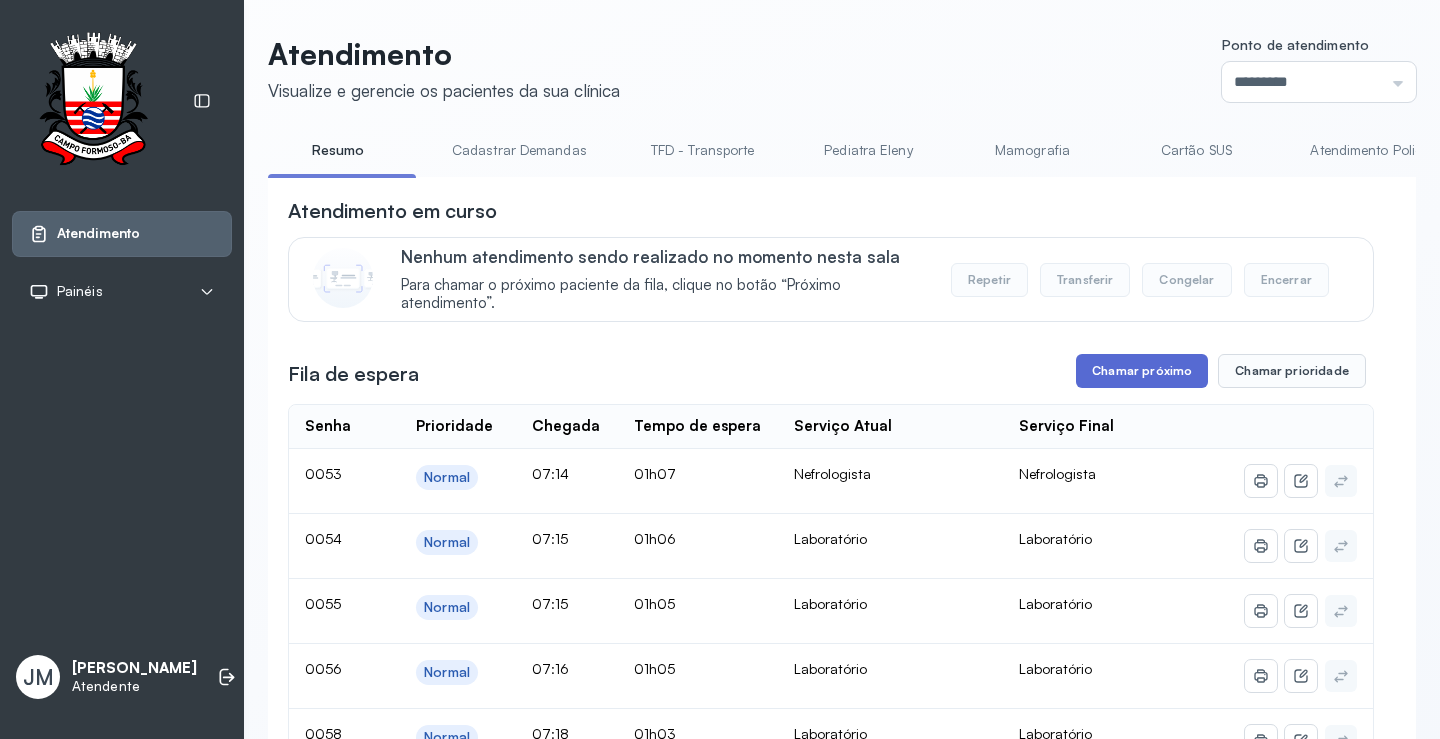 click on "Chamar próximo" at bounding box center (1142, 371) 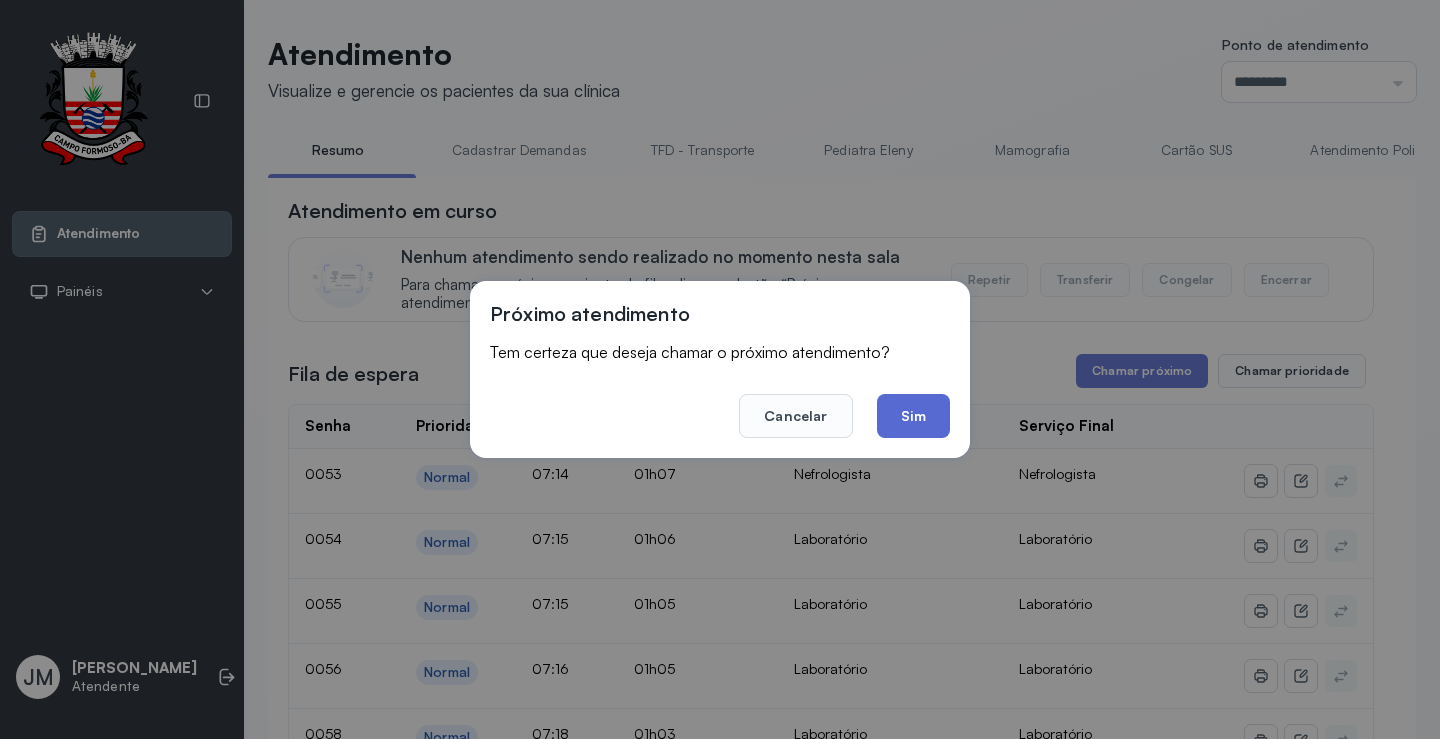 click on "Sim" 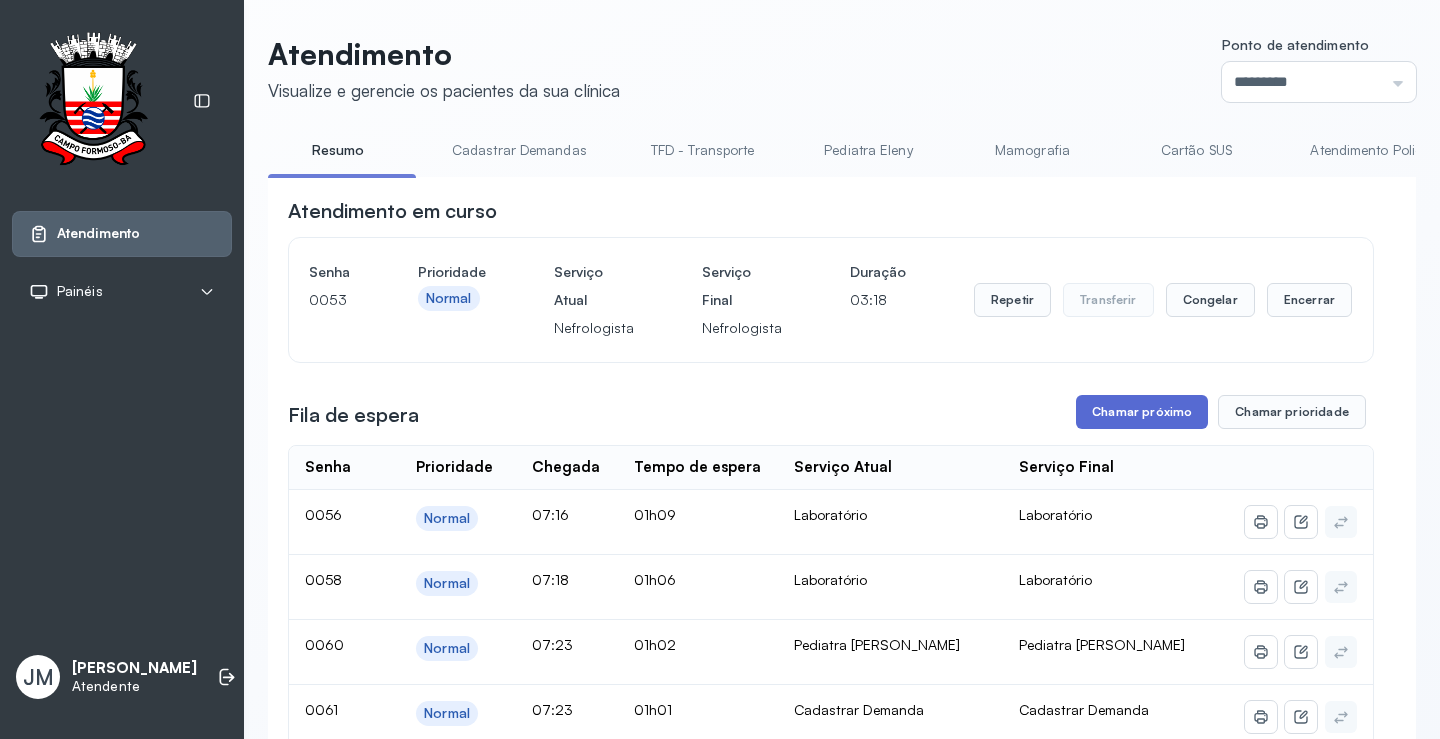 click on "Chamar próximo" at bounding box center (1142, 412) 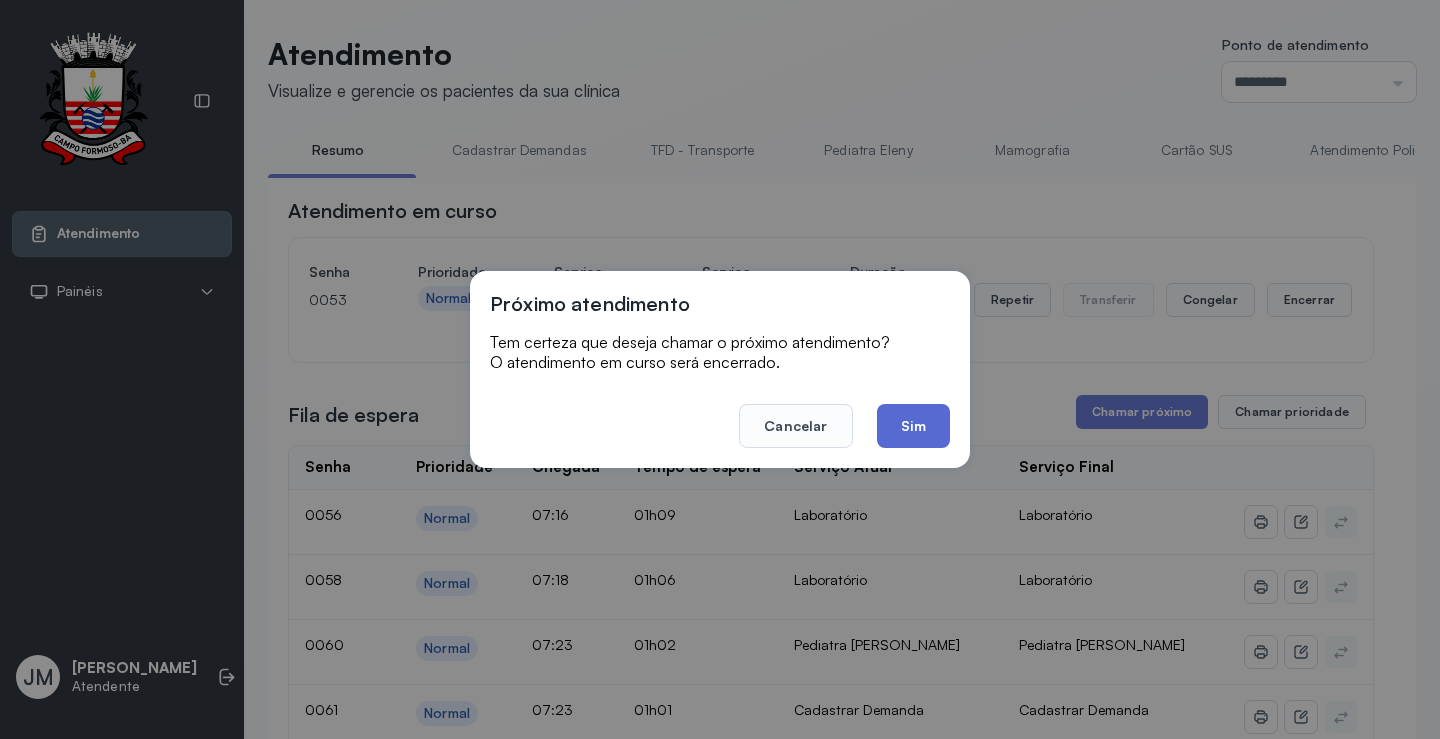 click on "Sim" 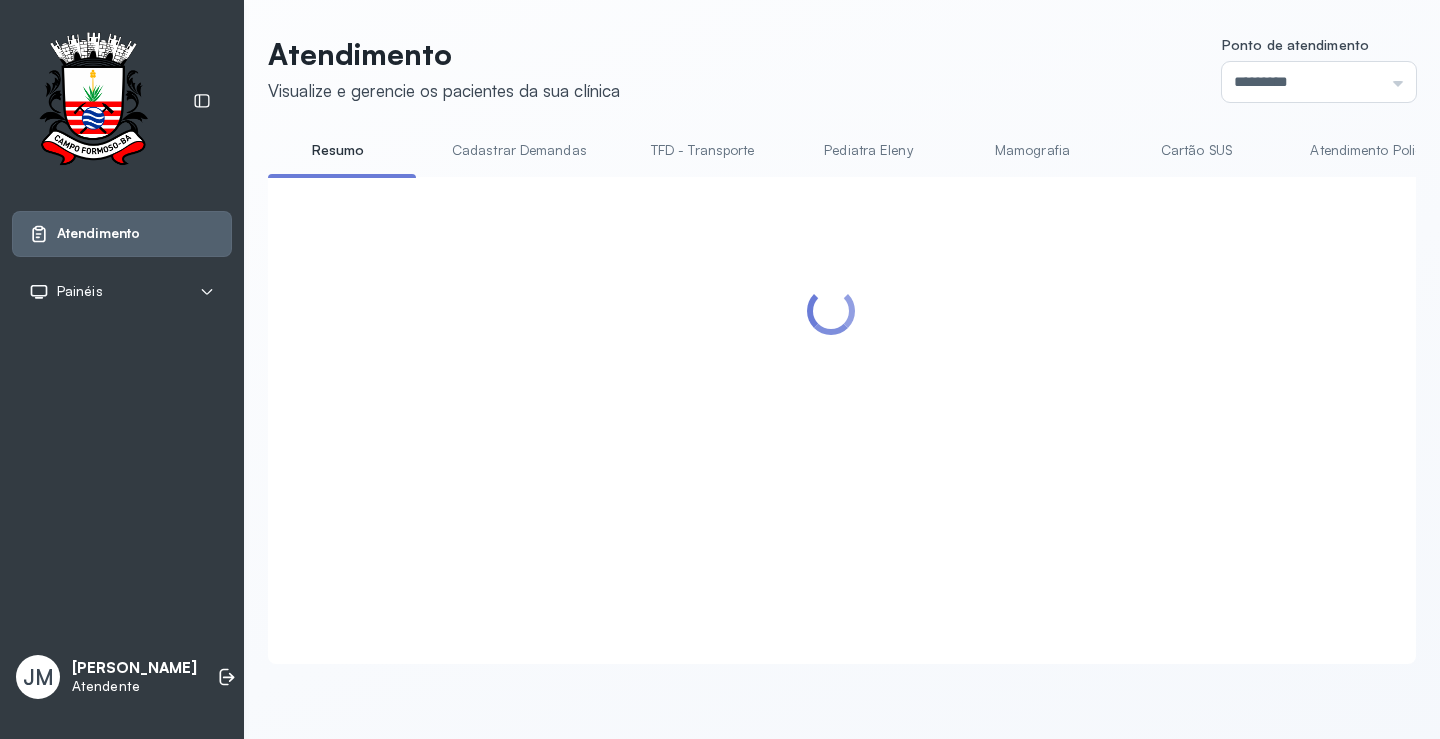 click on "Cartão SUS" at bounding box center [1196, 150] 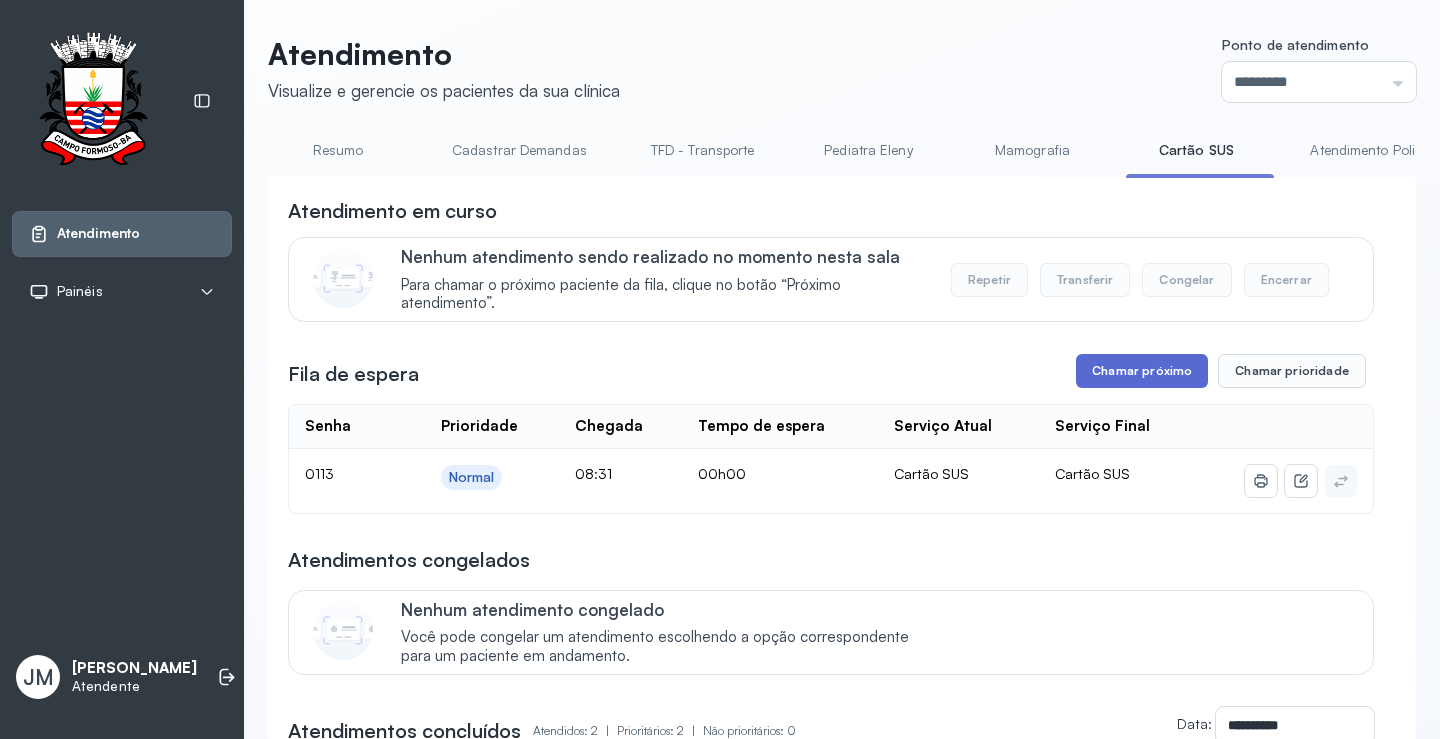 click on "Chamar próximo" at bounding box center (1142, 371) 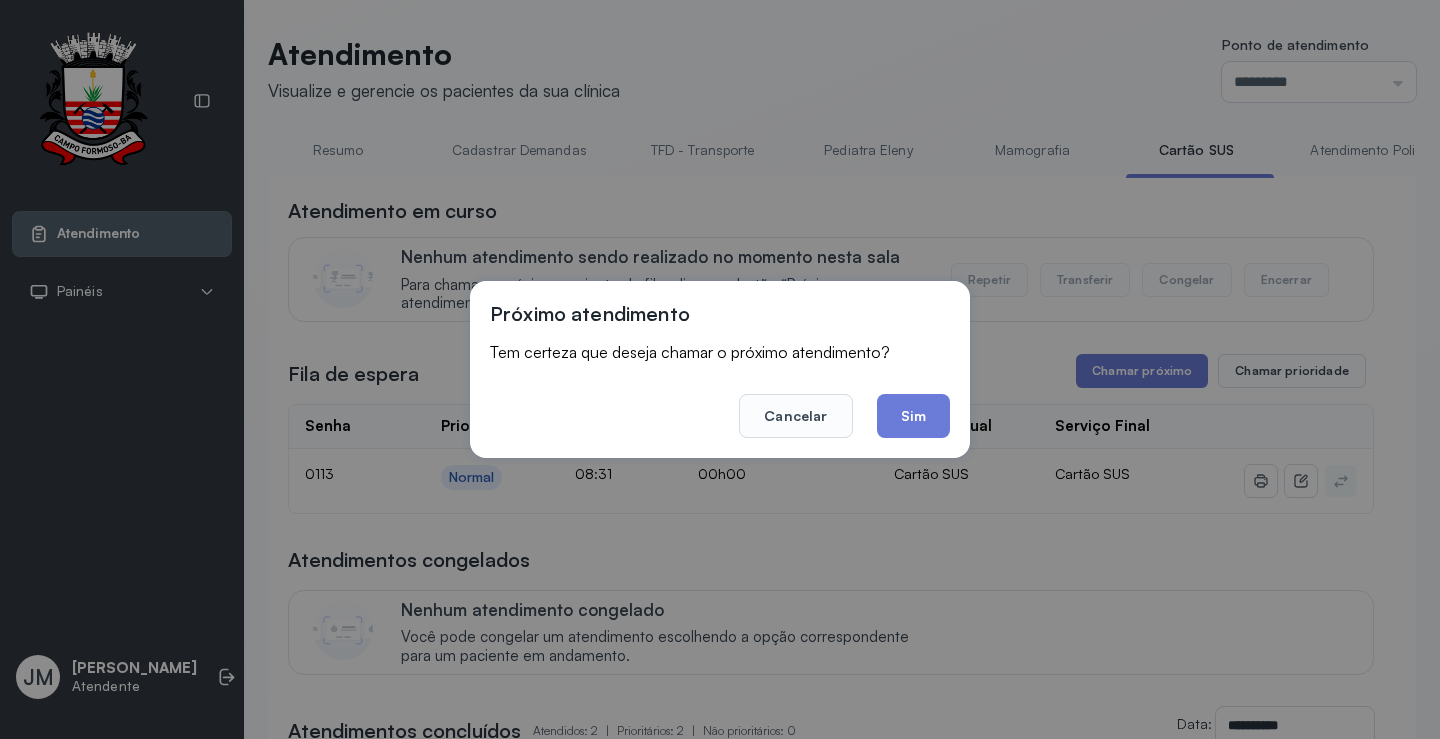 drag, startPoint x: 947, startPoint y: 413, endPoint x: 932, endPoint y: 413, distance: 15 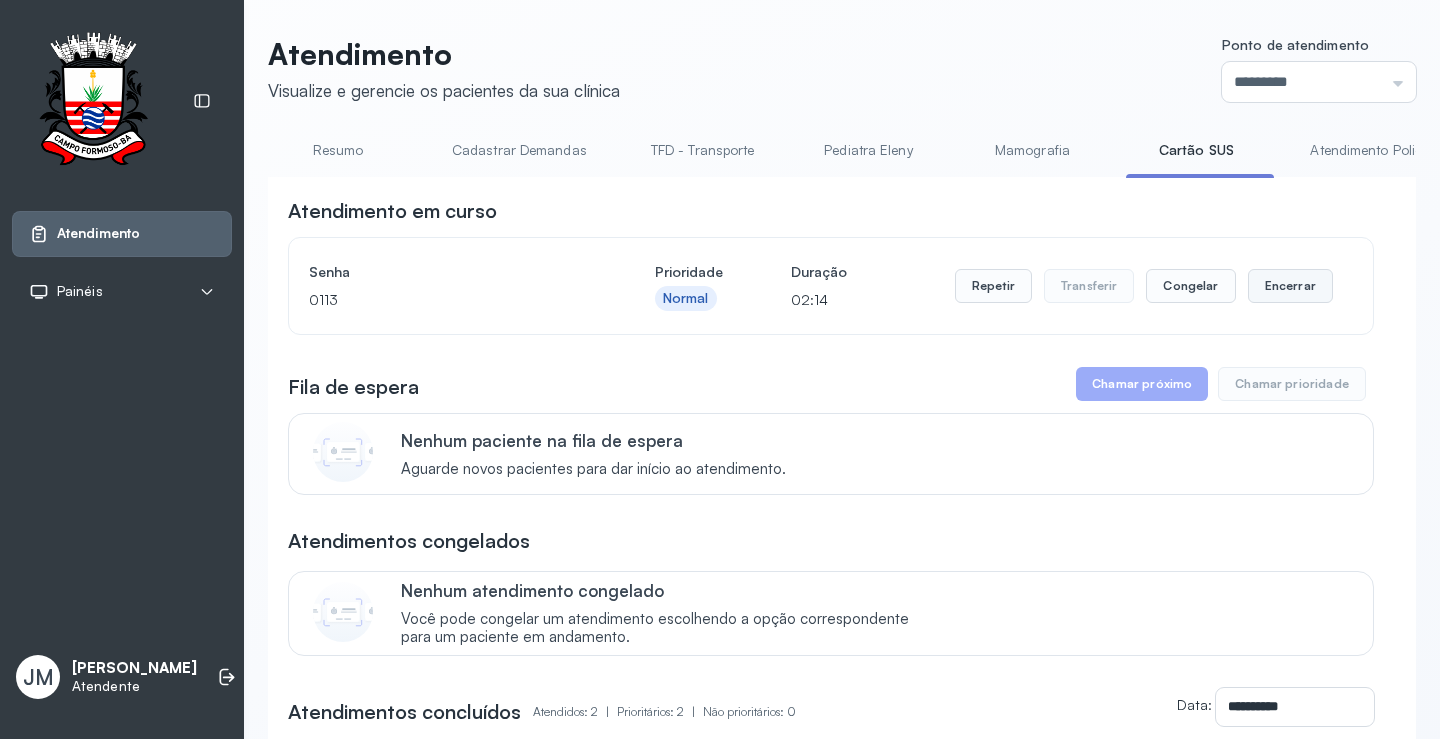 click on "Encerrar" at bounding box center [1290, 286] 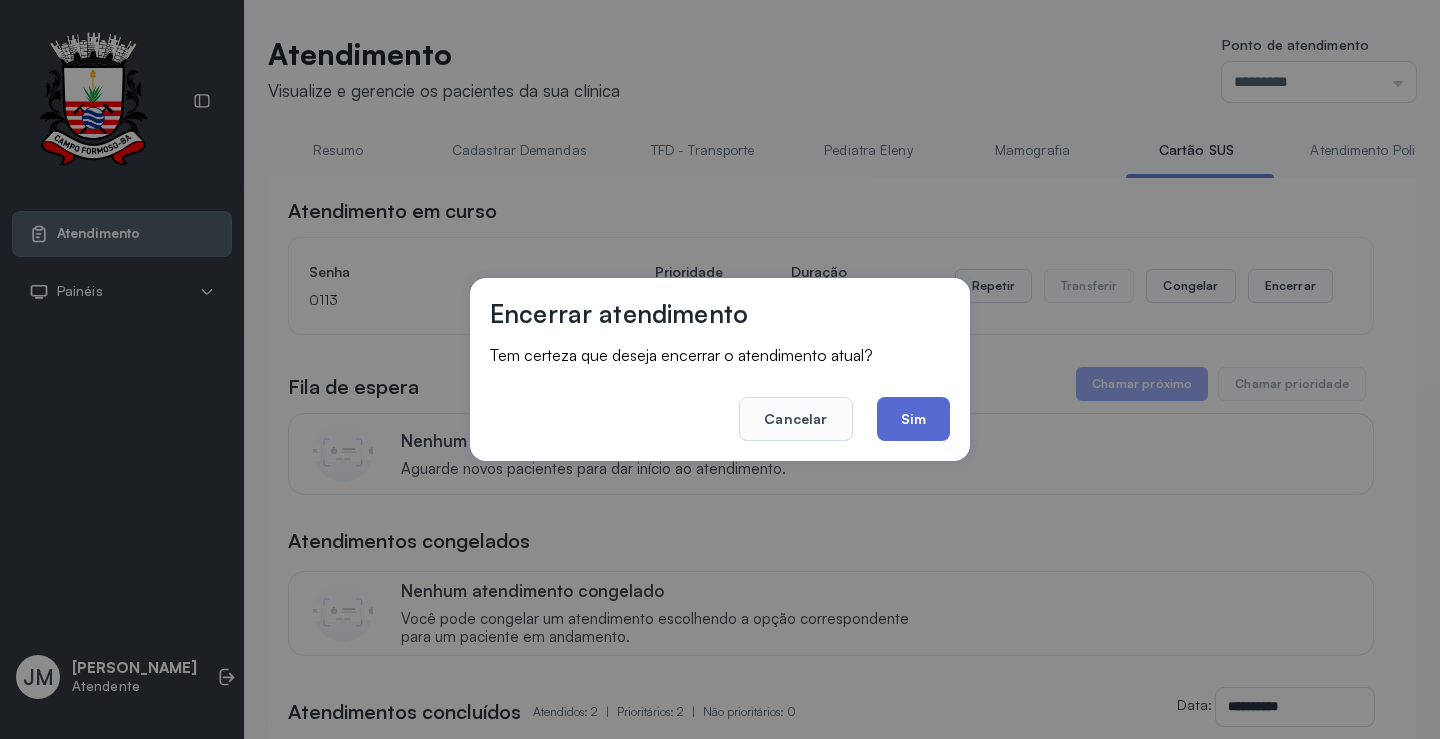click on "Sim" 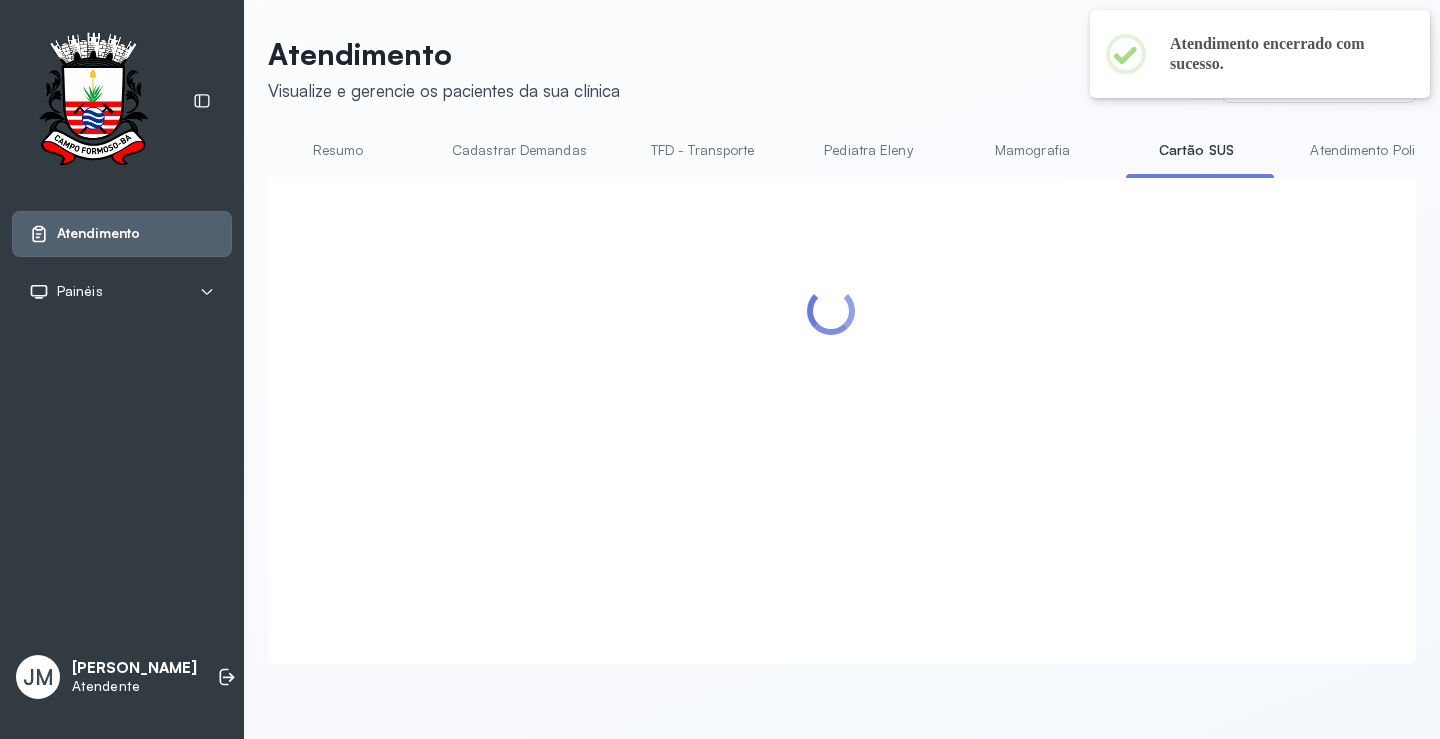 click on "Resumo" at bounding box center [338, 150] 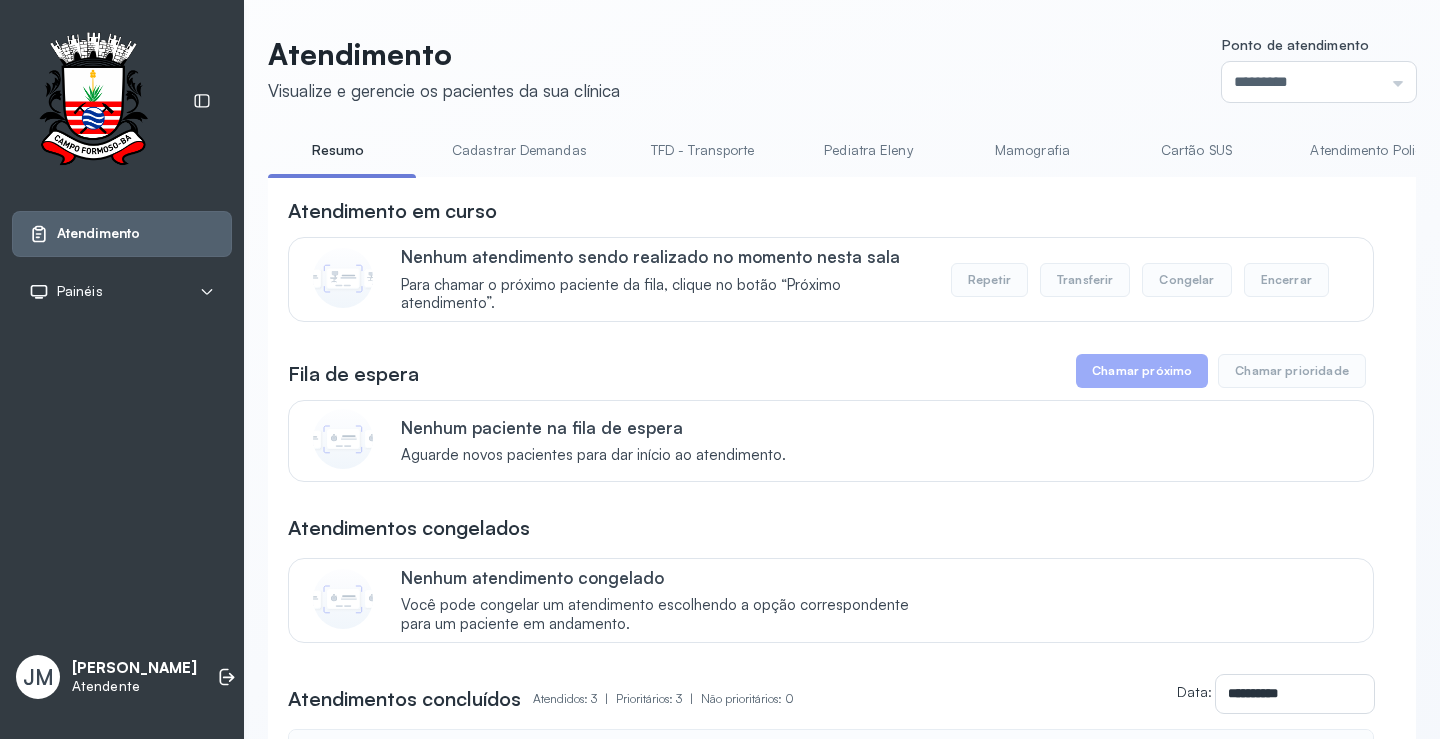 click on "Cadastrar Demandas" at bounding box center (519, 150) 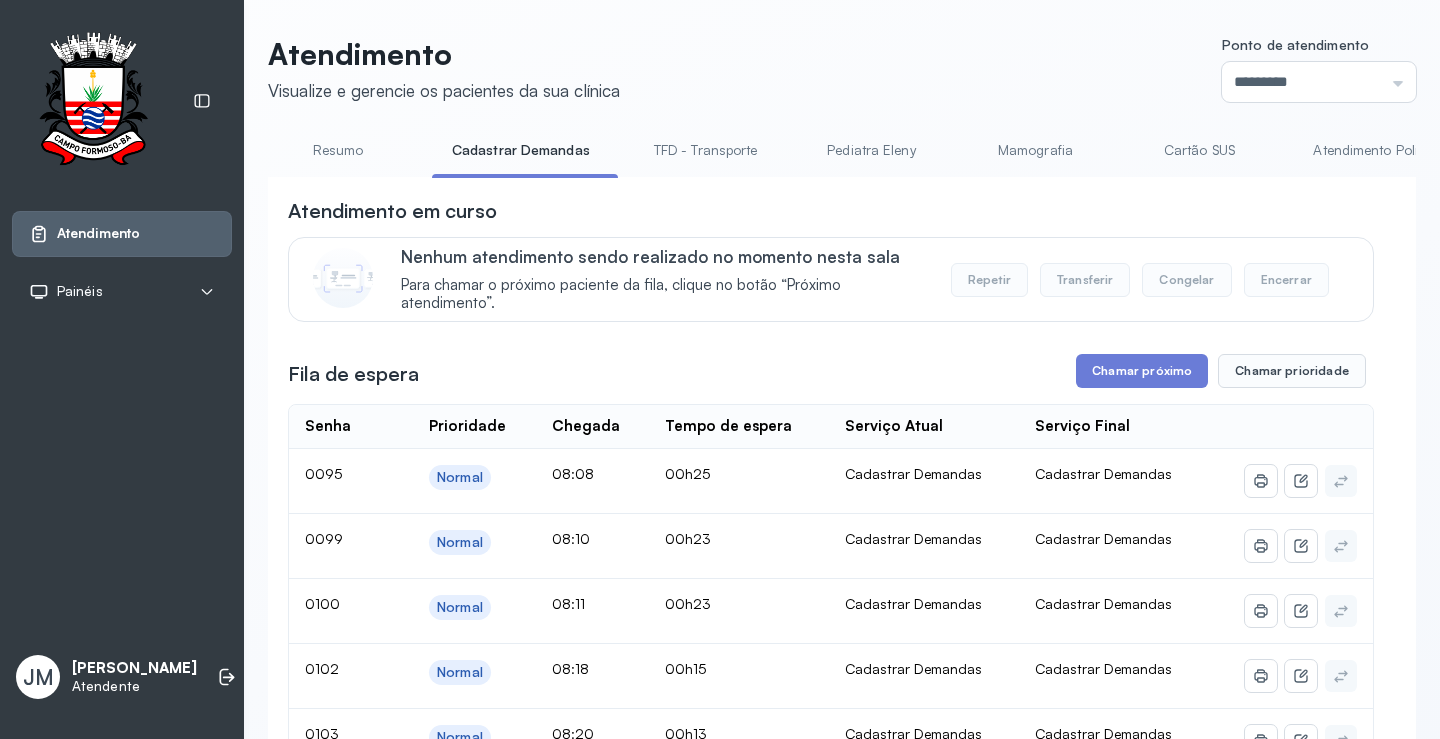 click on "Resumo" at bounding box center (338, 150) 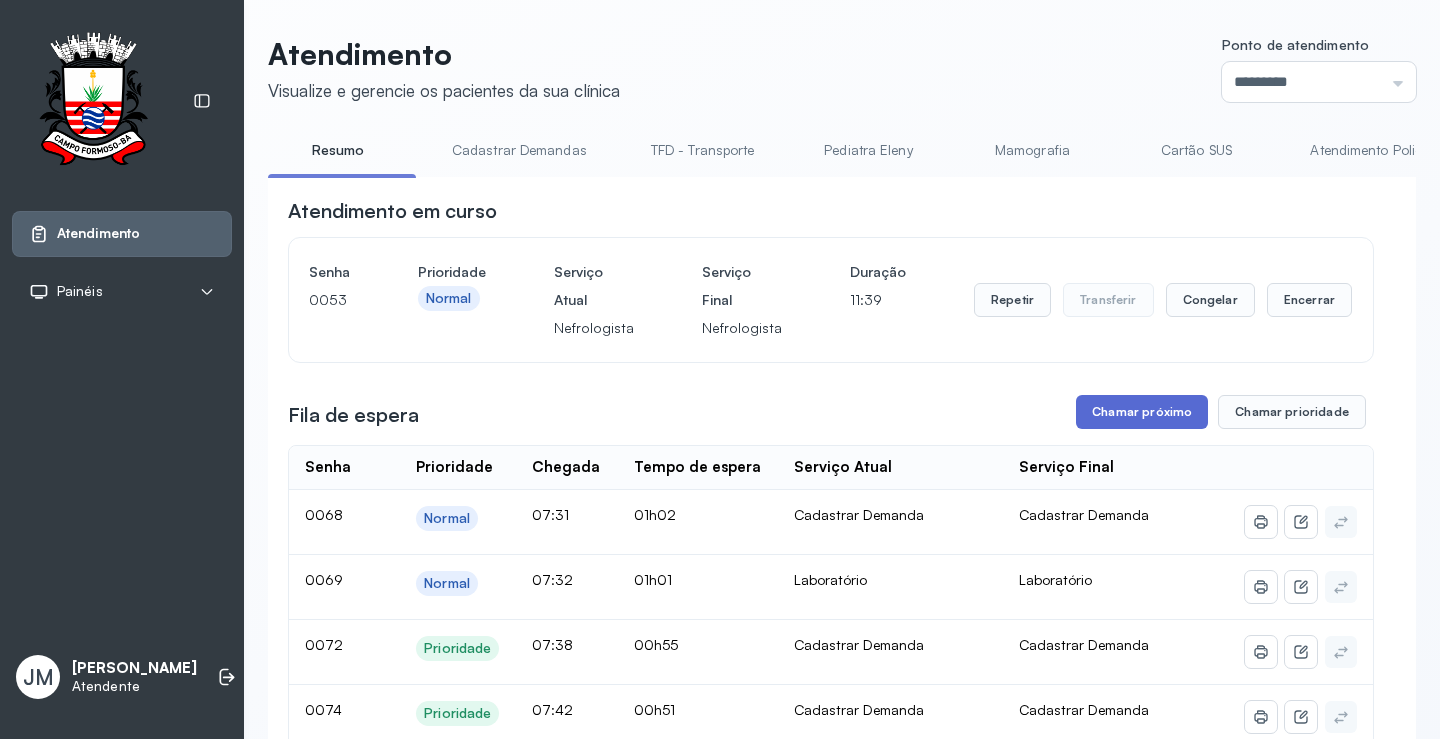 click on "Chamar próximo" at bounding box center [1142, 412] 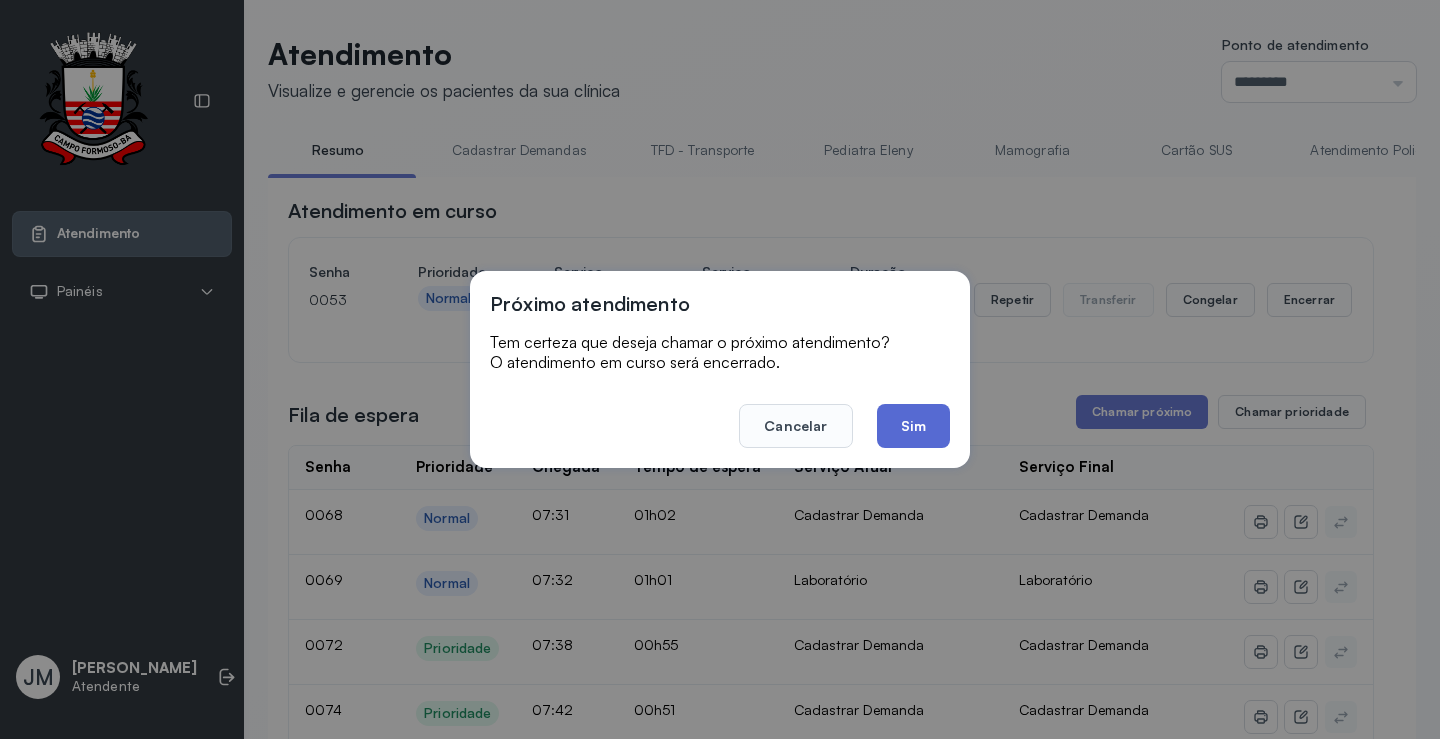 click on "Sim" 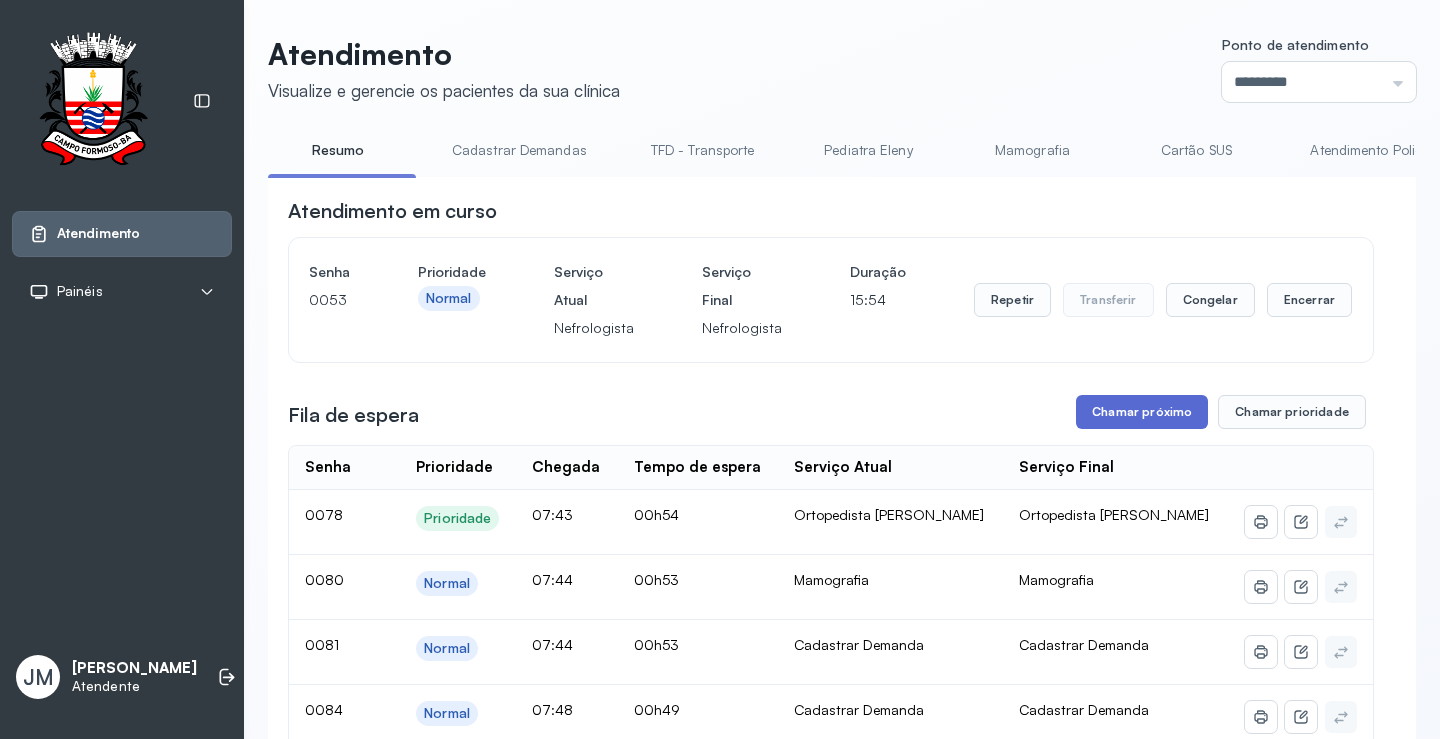 click on "Chamar próximo" at bounding box center (1142, 412) 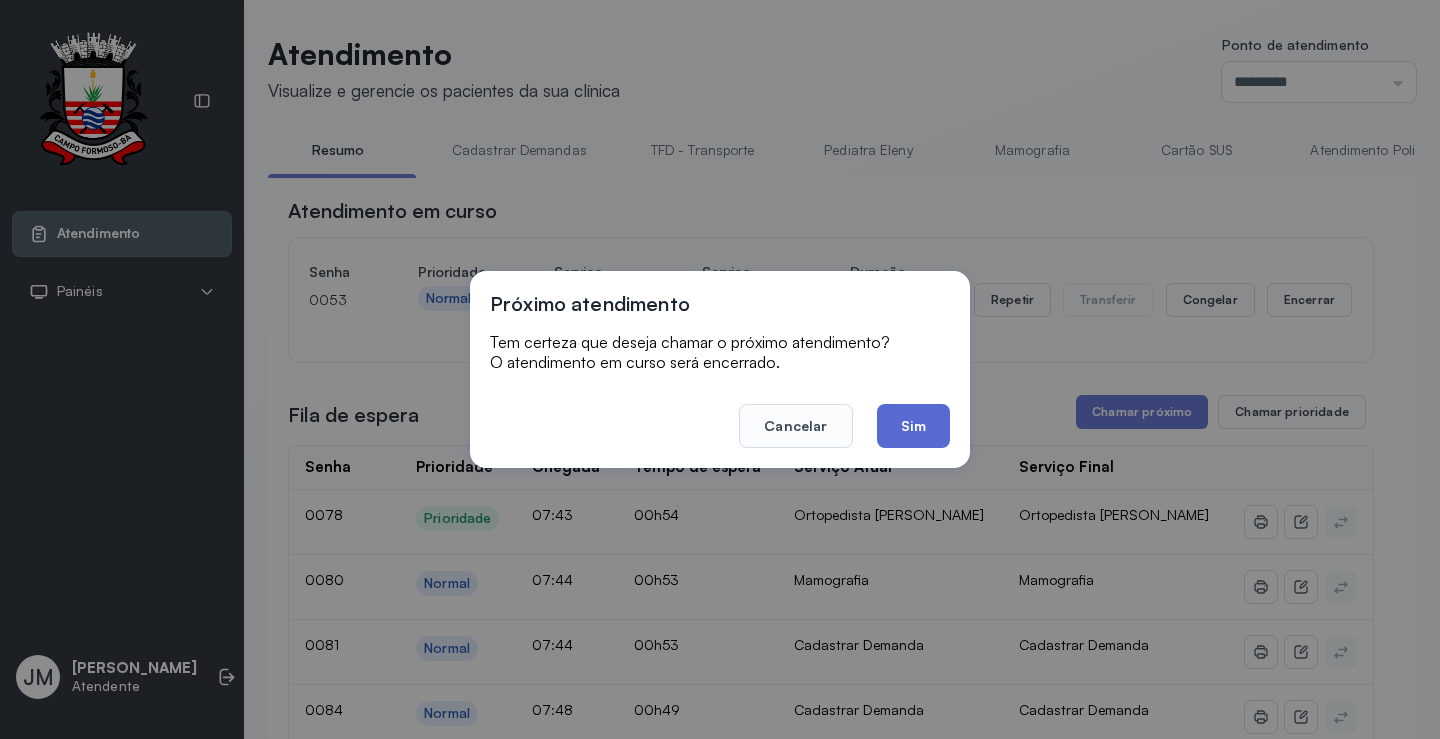 click on "Sim" 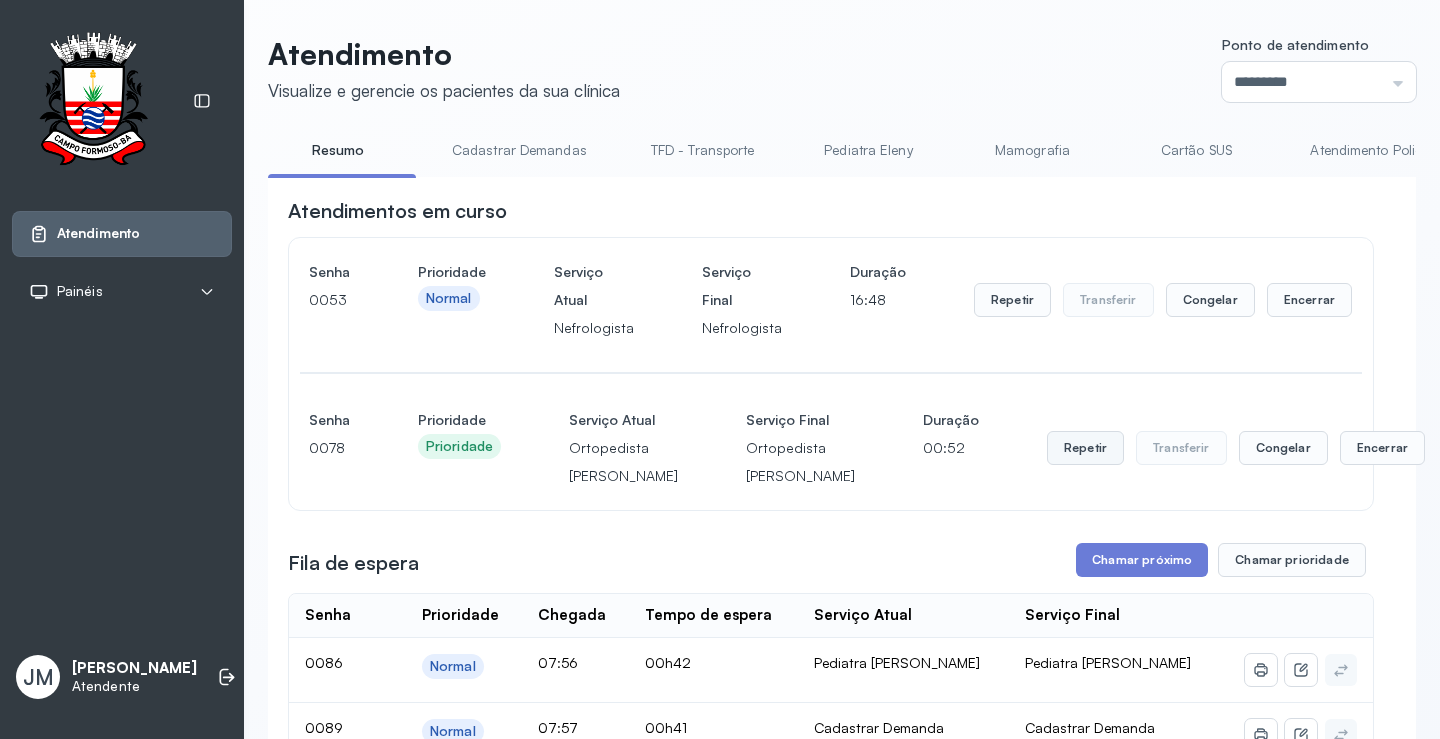 click on "Repetir" at bounding box center [1012, 300] 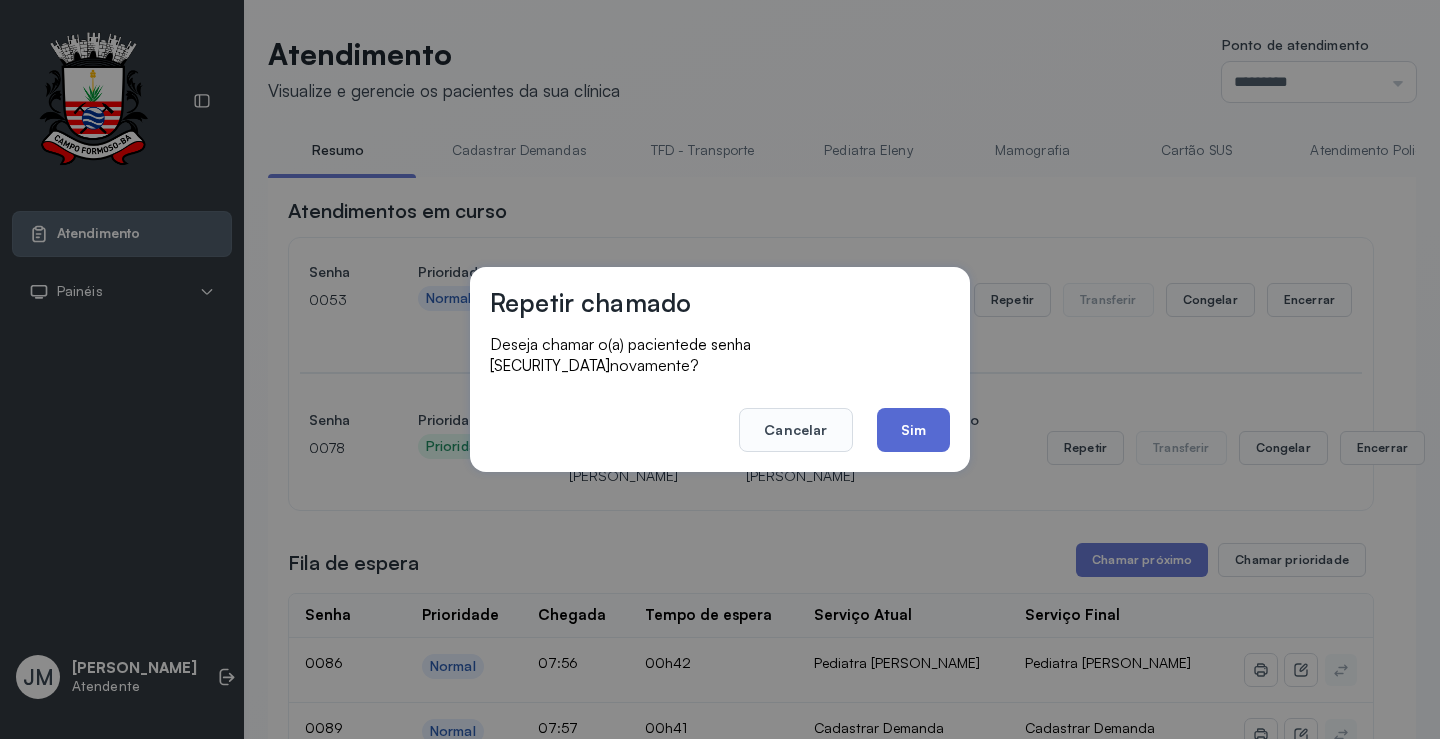 click on "Sim" 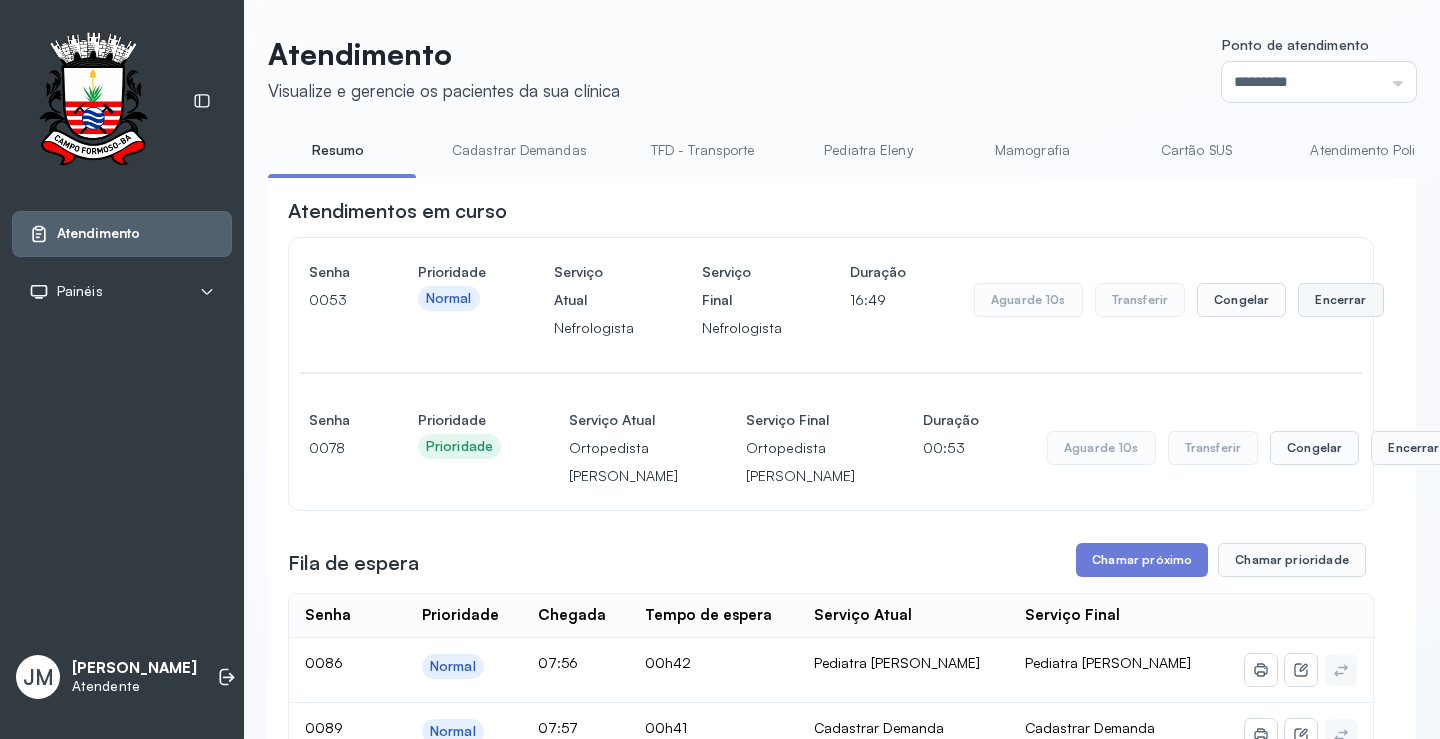 click on "Encerrar" at bounding box center (1340, 300) 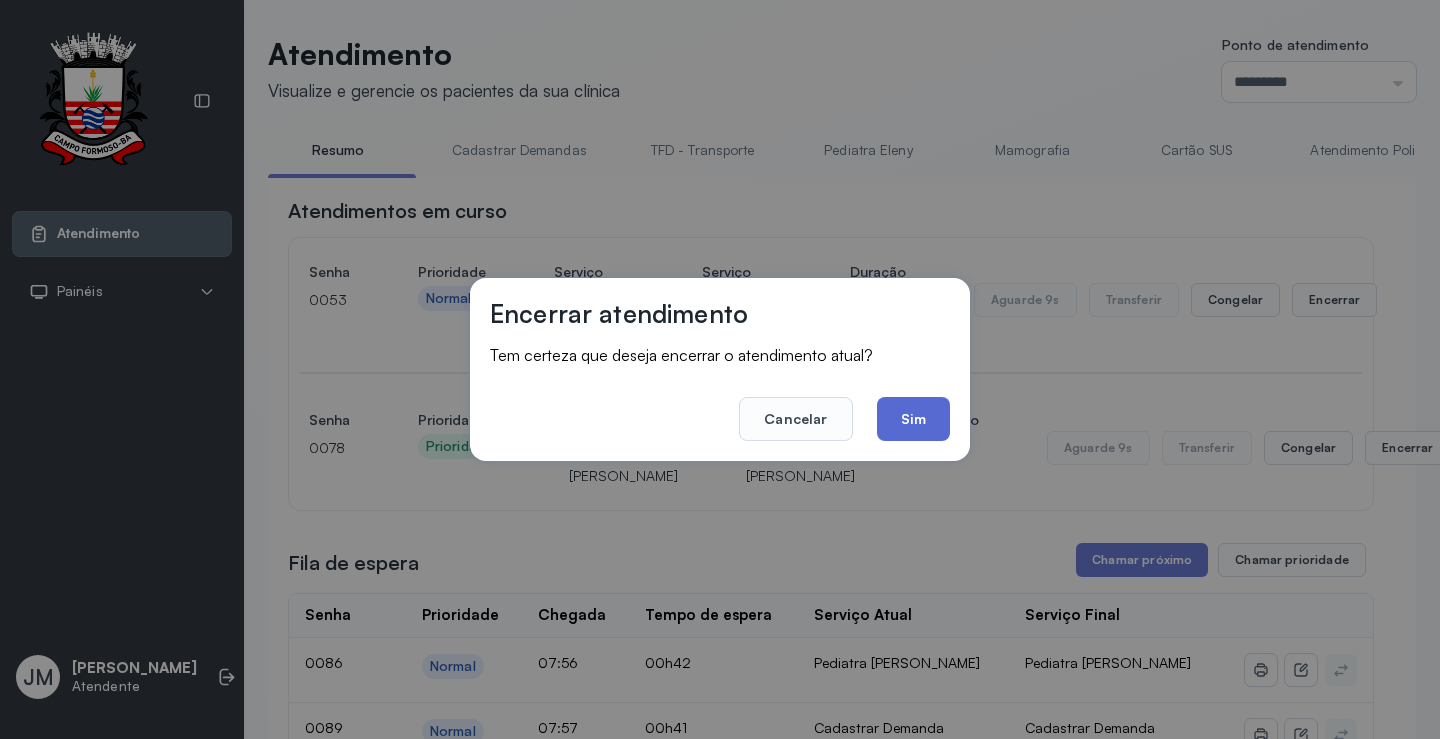 click on "Sim" 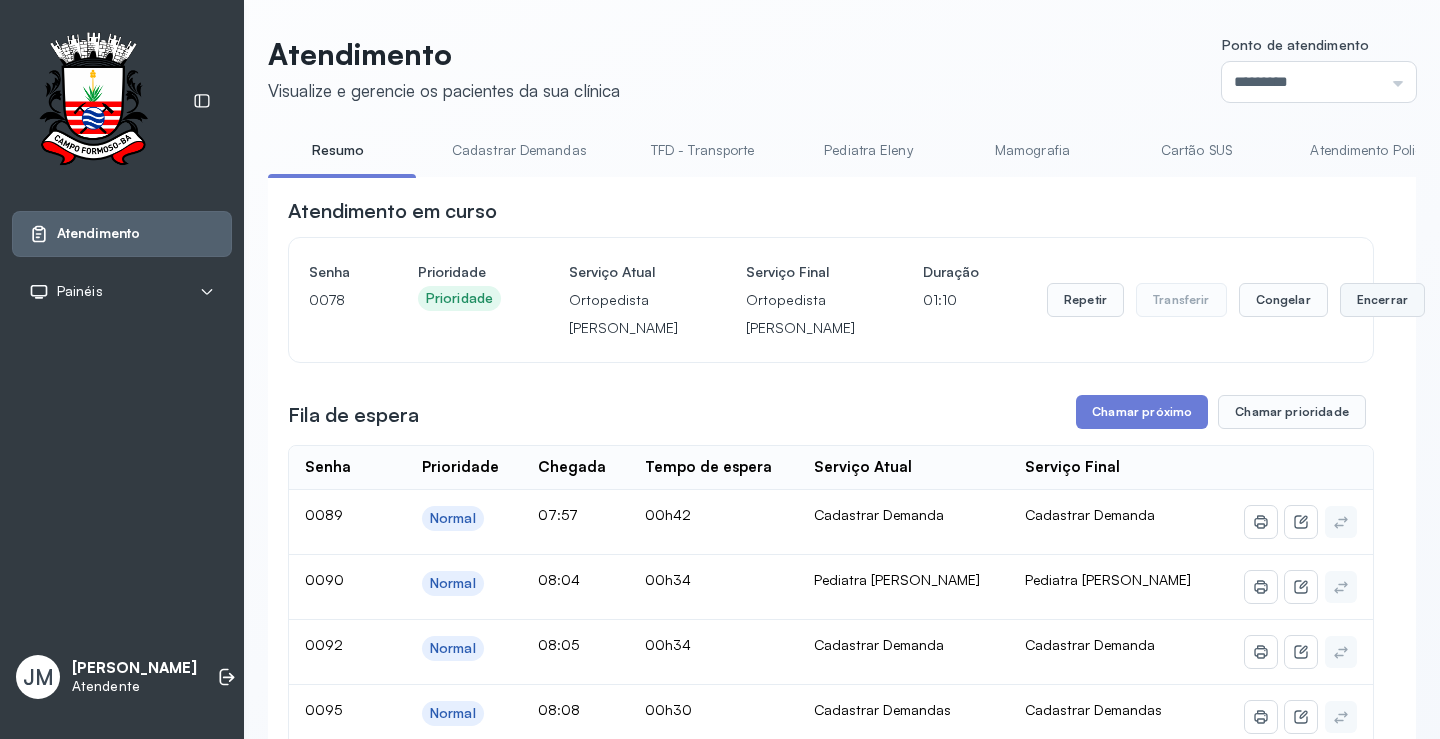 click on "Encerrar" at bounding box center (1382, 300) 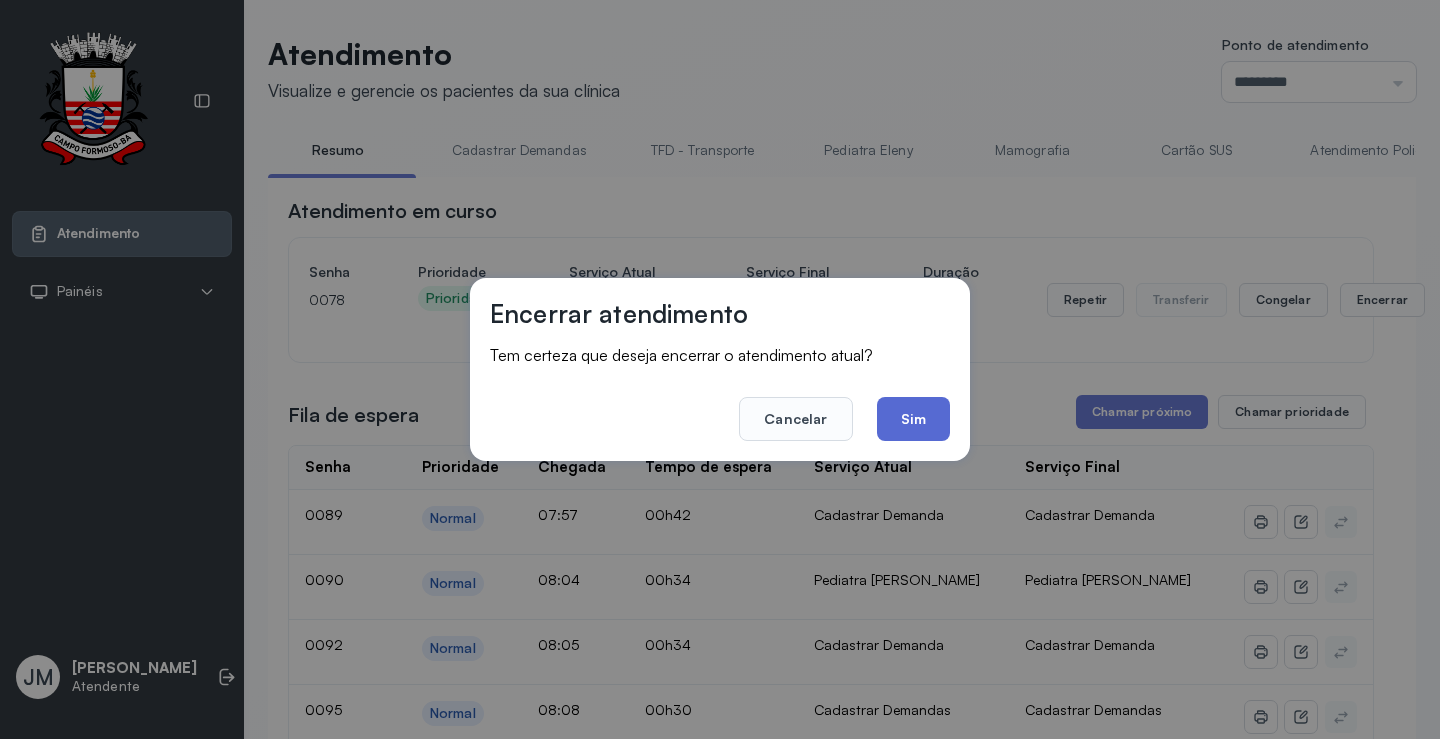 click on "Sim" 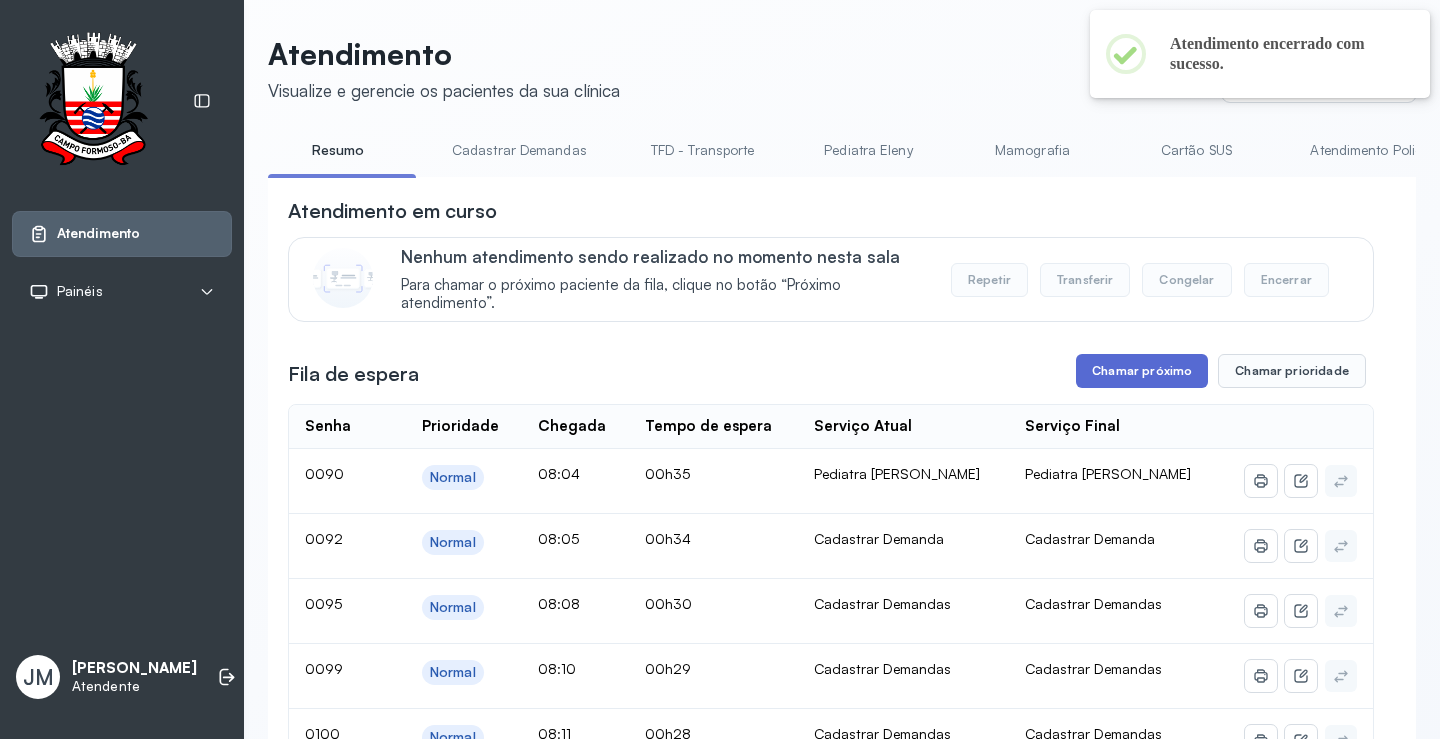 click on "Chamar próximo" at bounding box center [1142, 371] 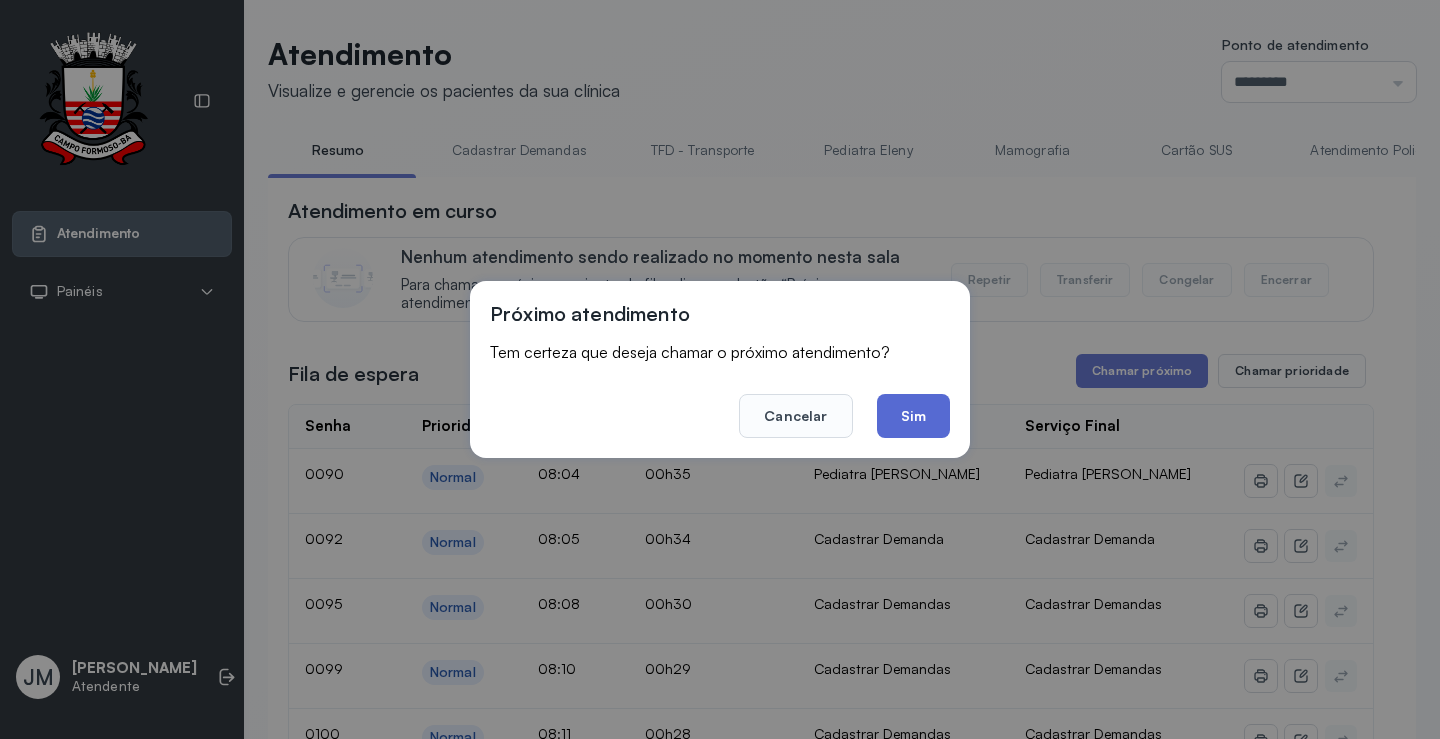 click on "Sim" 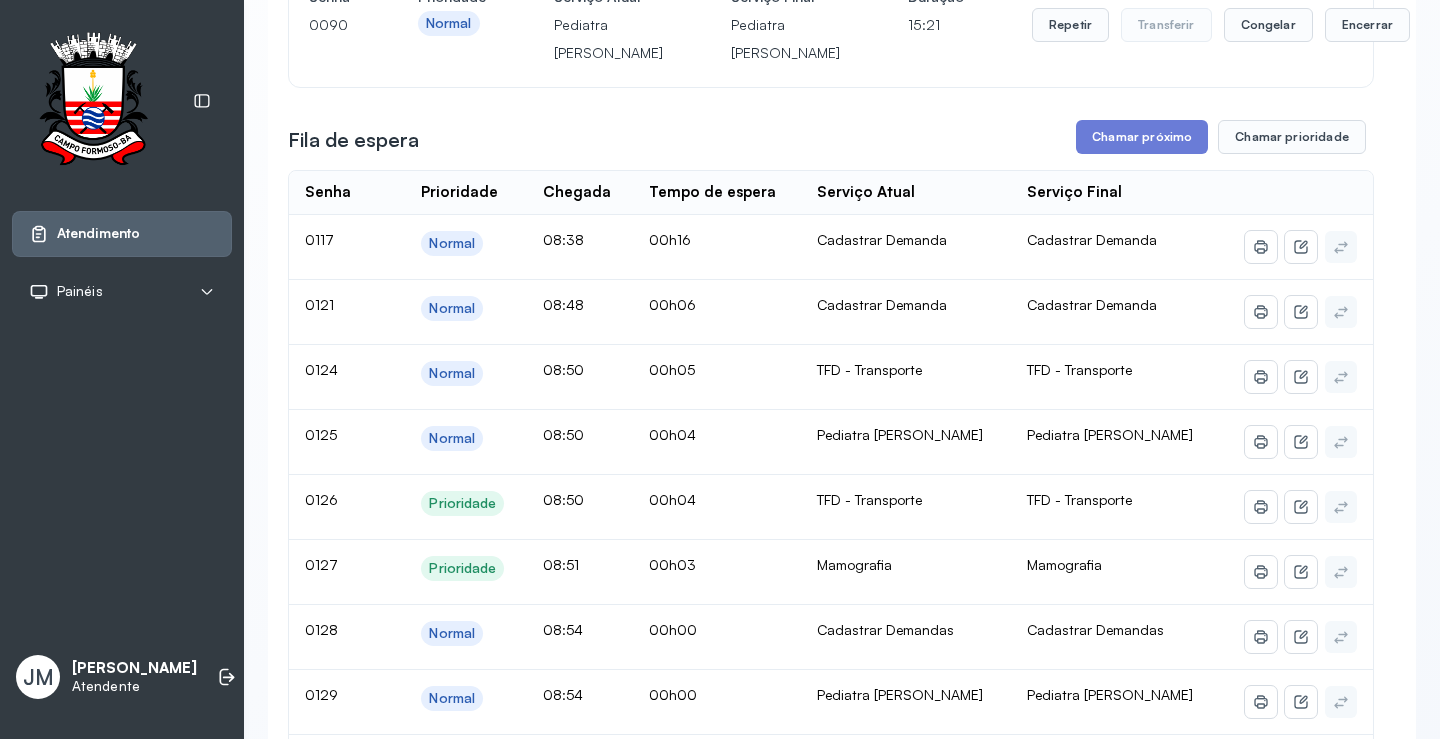 scroll, scrollTop: 300, scrollLeft: 0, axis: vertical 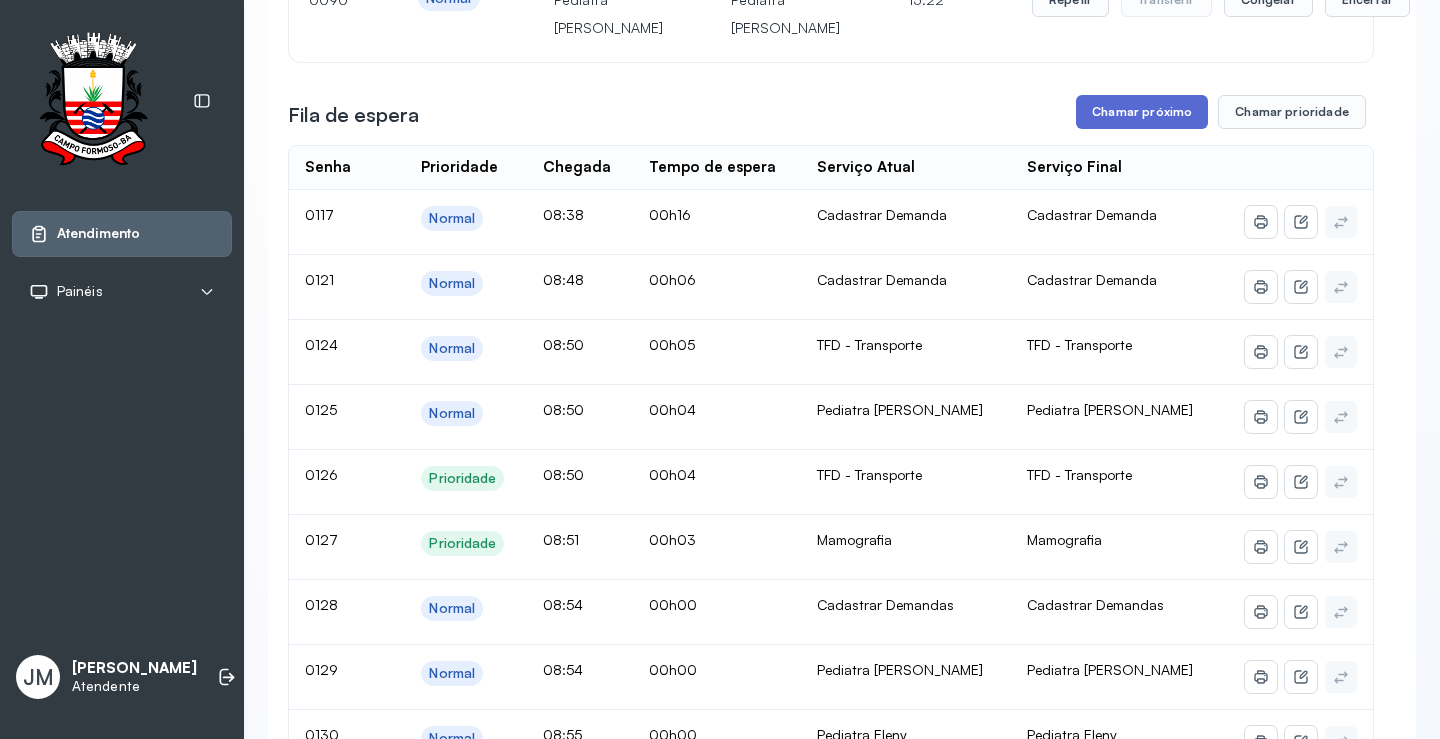 click on "Chamar próximo" at bounding box center (1142, 112) 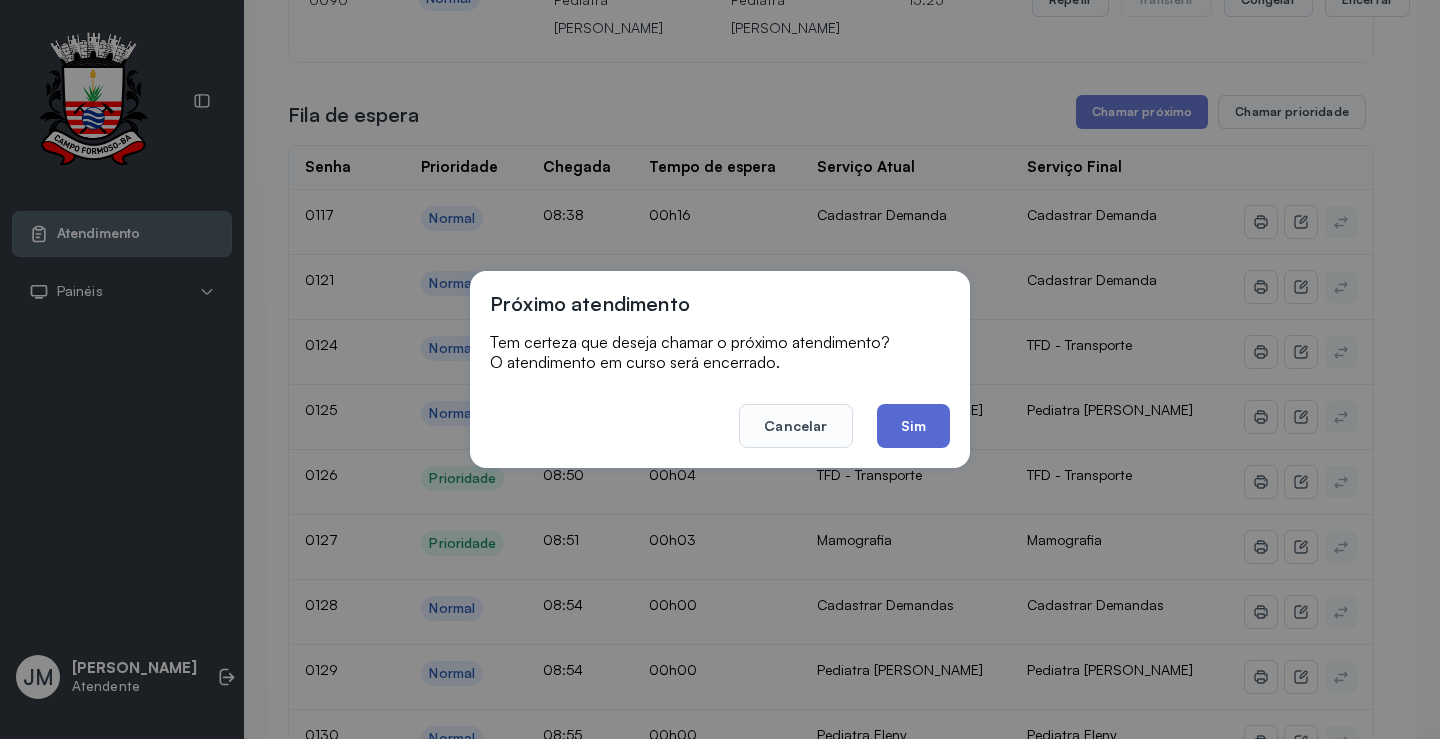 click on "Sim" 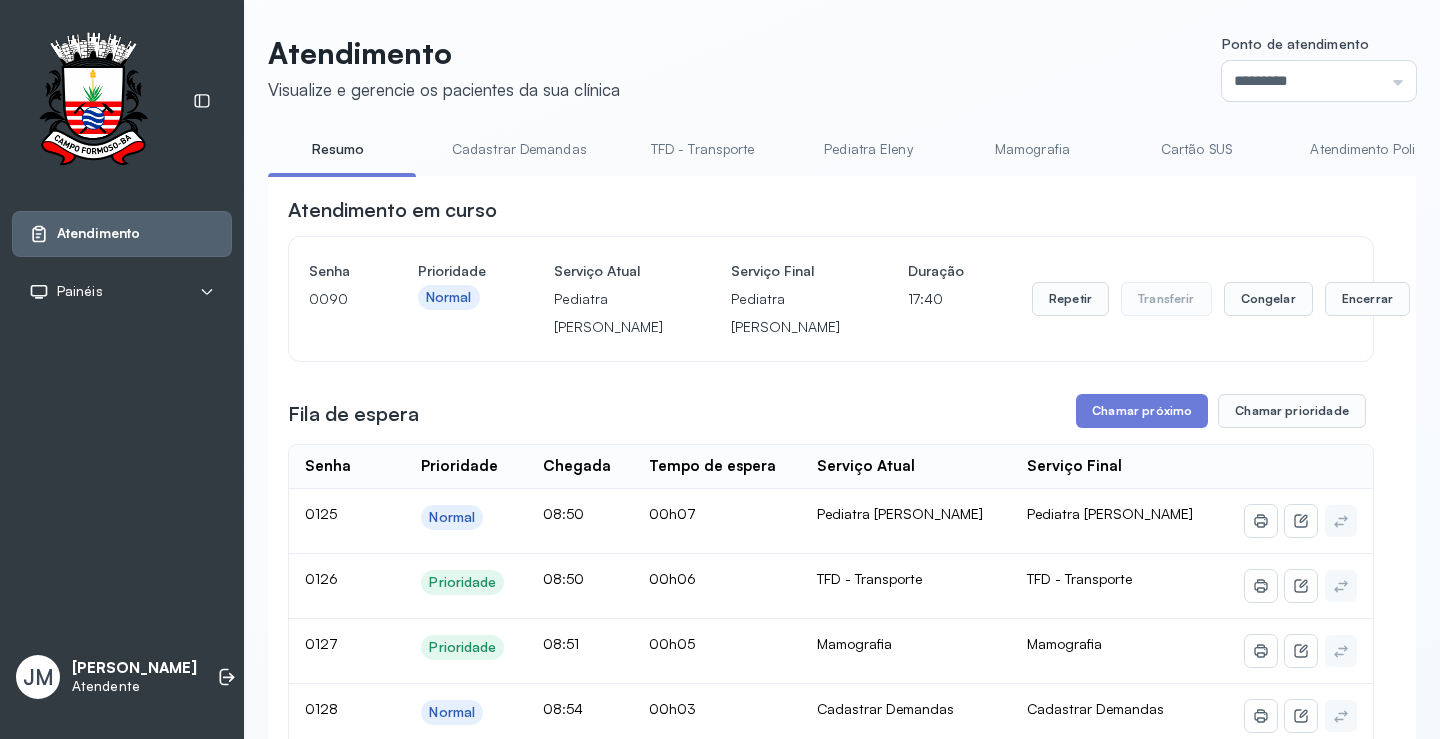 scroll, scrollTop: 300, scrollLeft: 0, axis: vertical 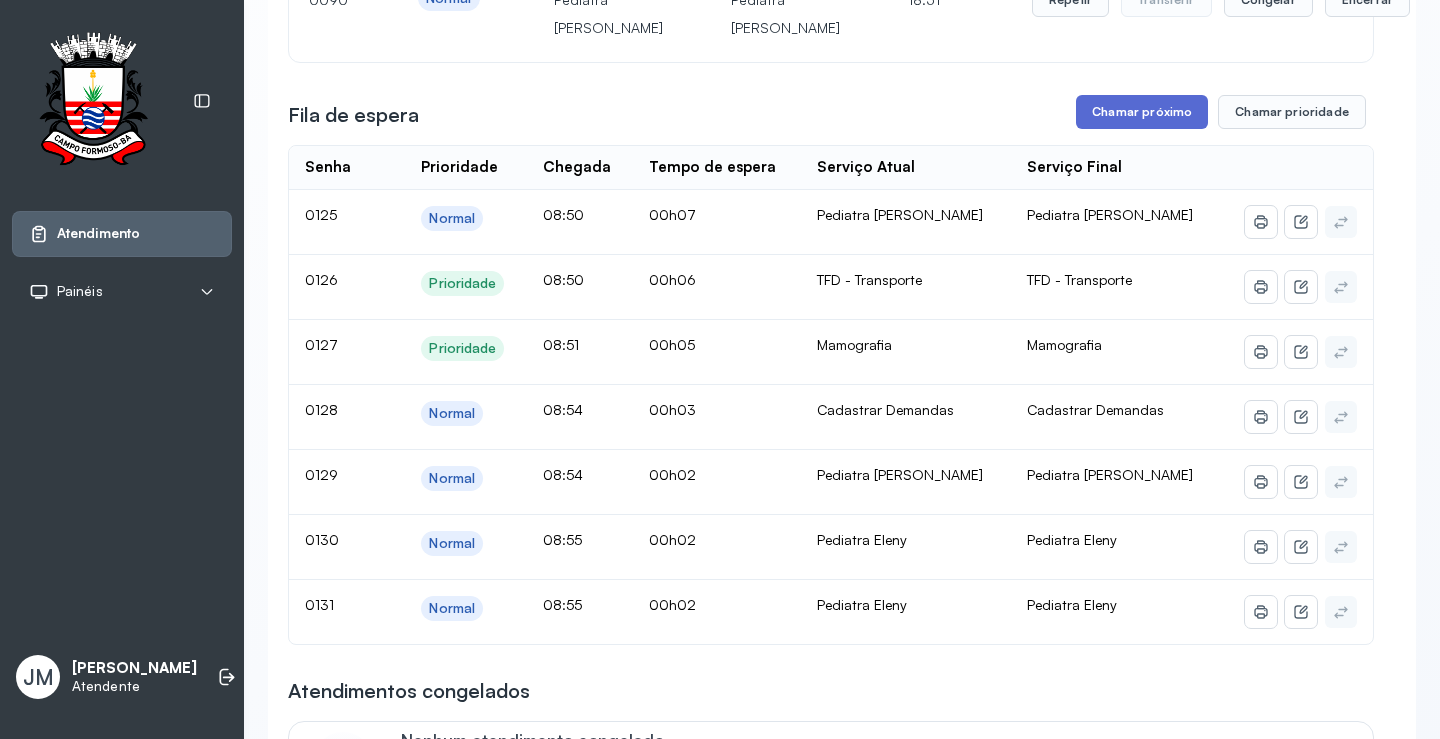 click on "Chamar próximo" at bounding box center [1142, 112] 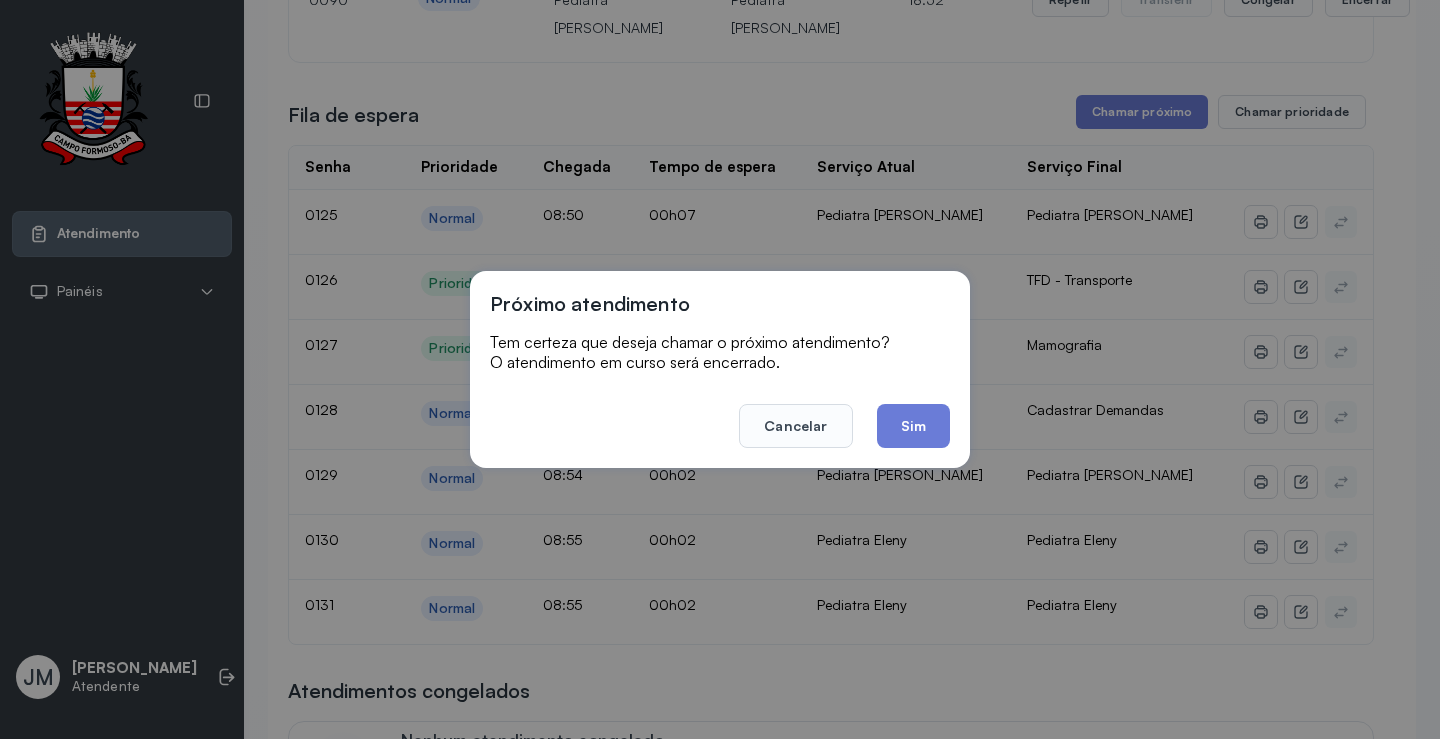 drag, startPoint x: 917, startPoint y: 435, endPoint x: 798, endPoint y: 131, distance: 326.46133 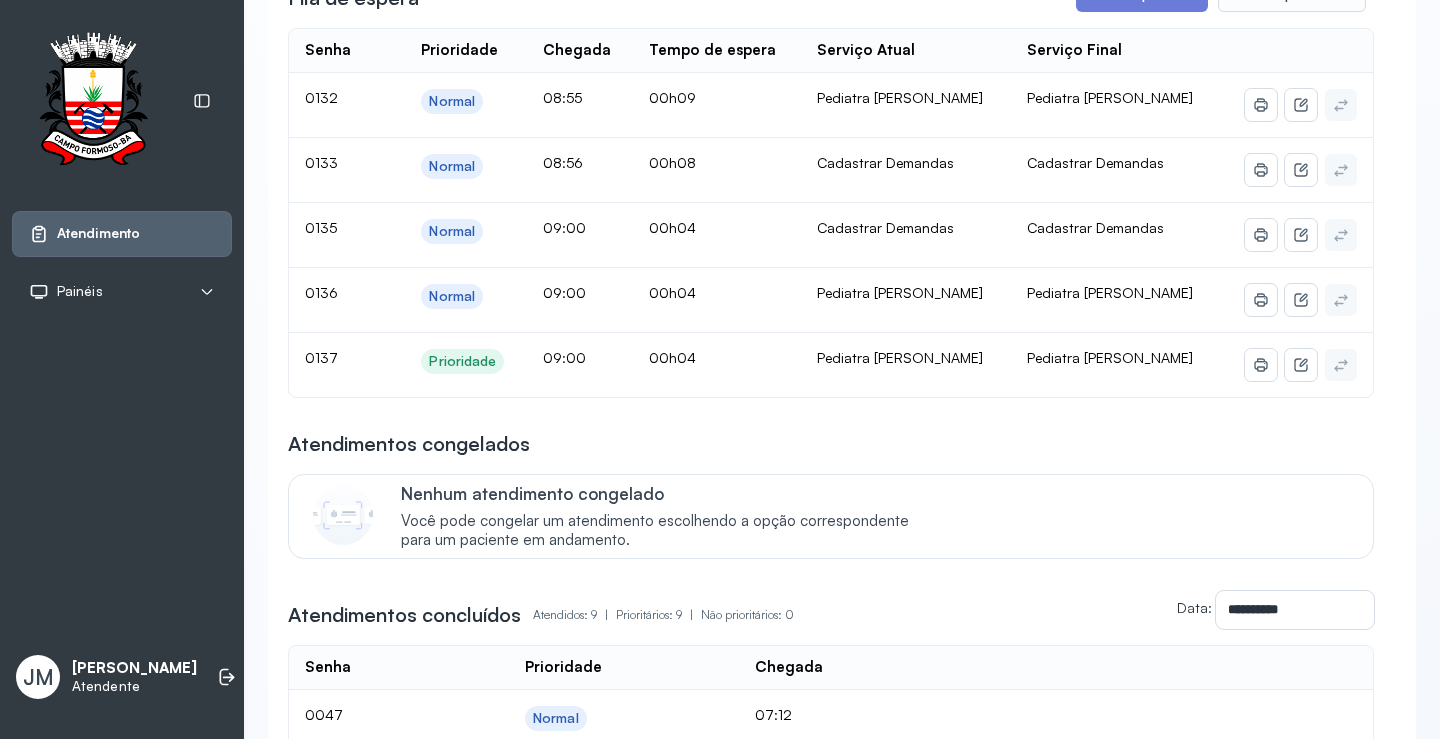 scroll, scrollTop: 300, scrollLeft: 0, axis: vertical 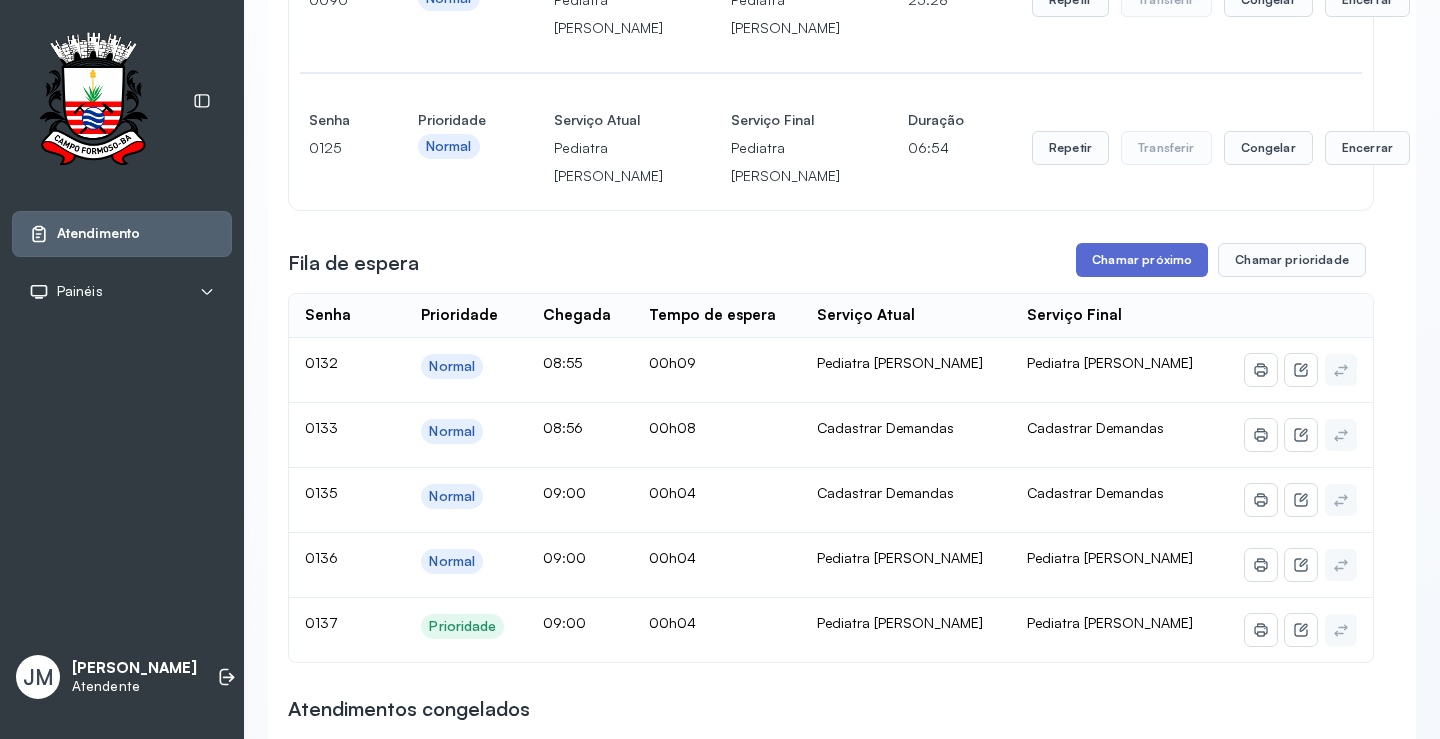 click on "Chamar próximo" at bounding box center [1142, 260] 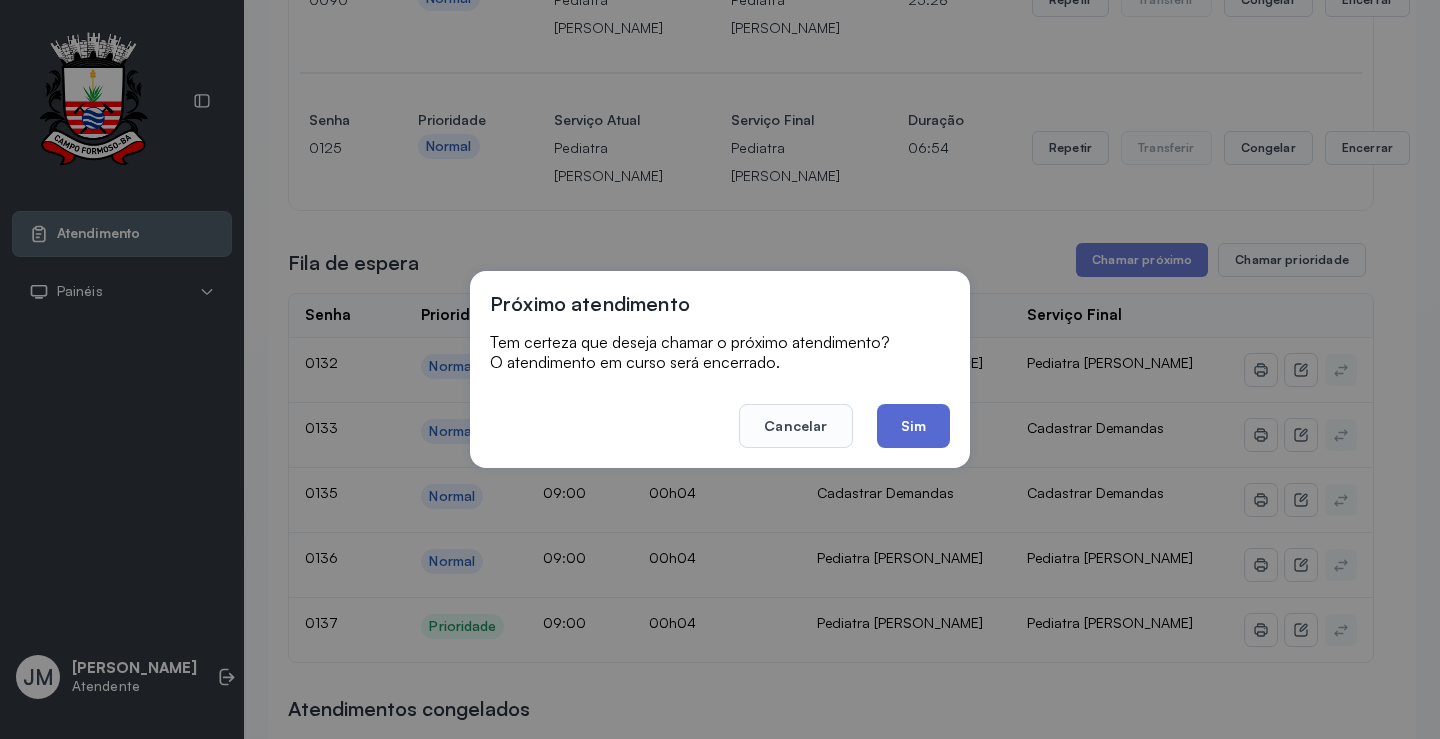 click on "Sim" 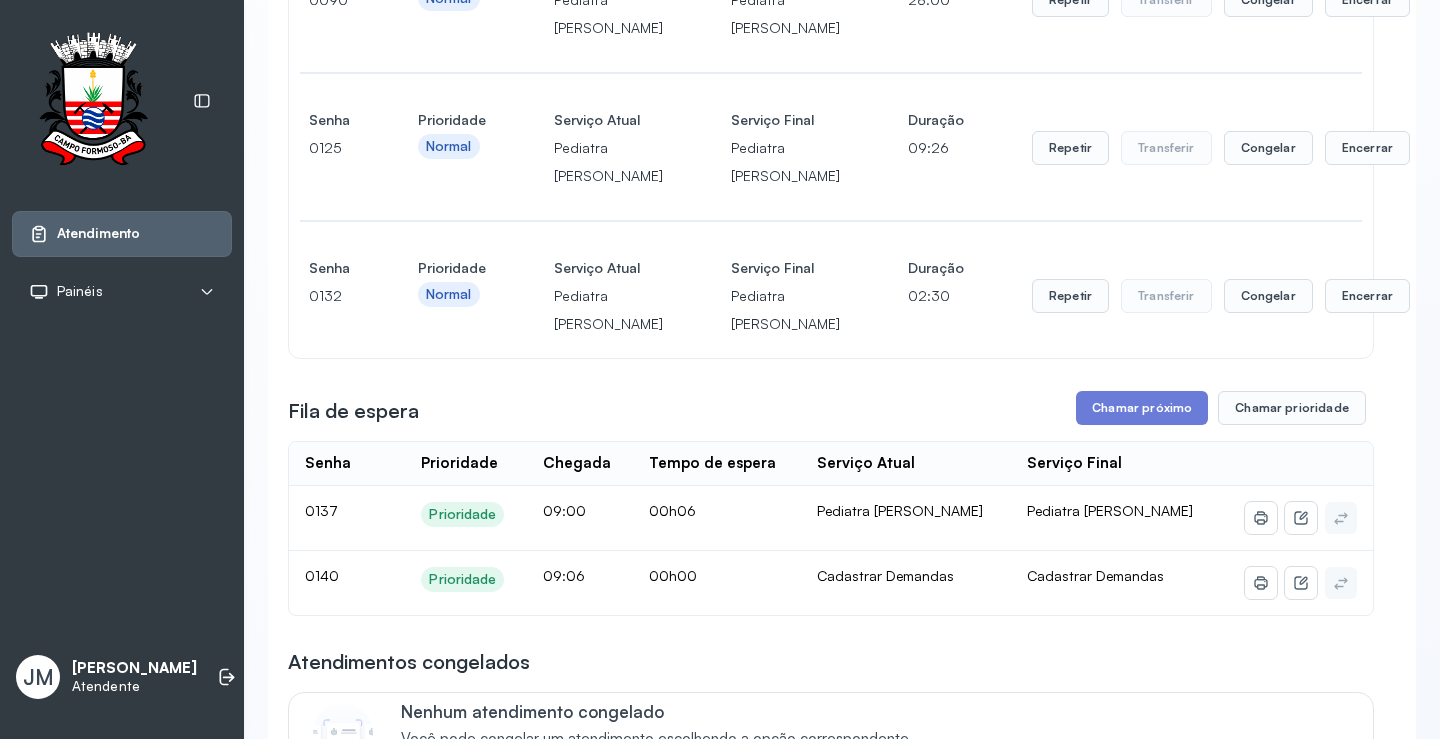 scroll, scrollTop: 0, scrollLeft: 0, axis: both 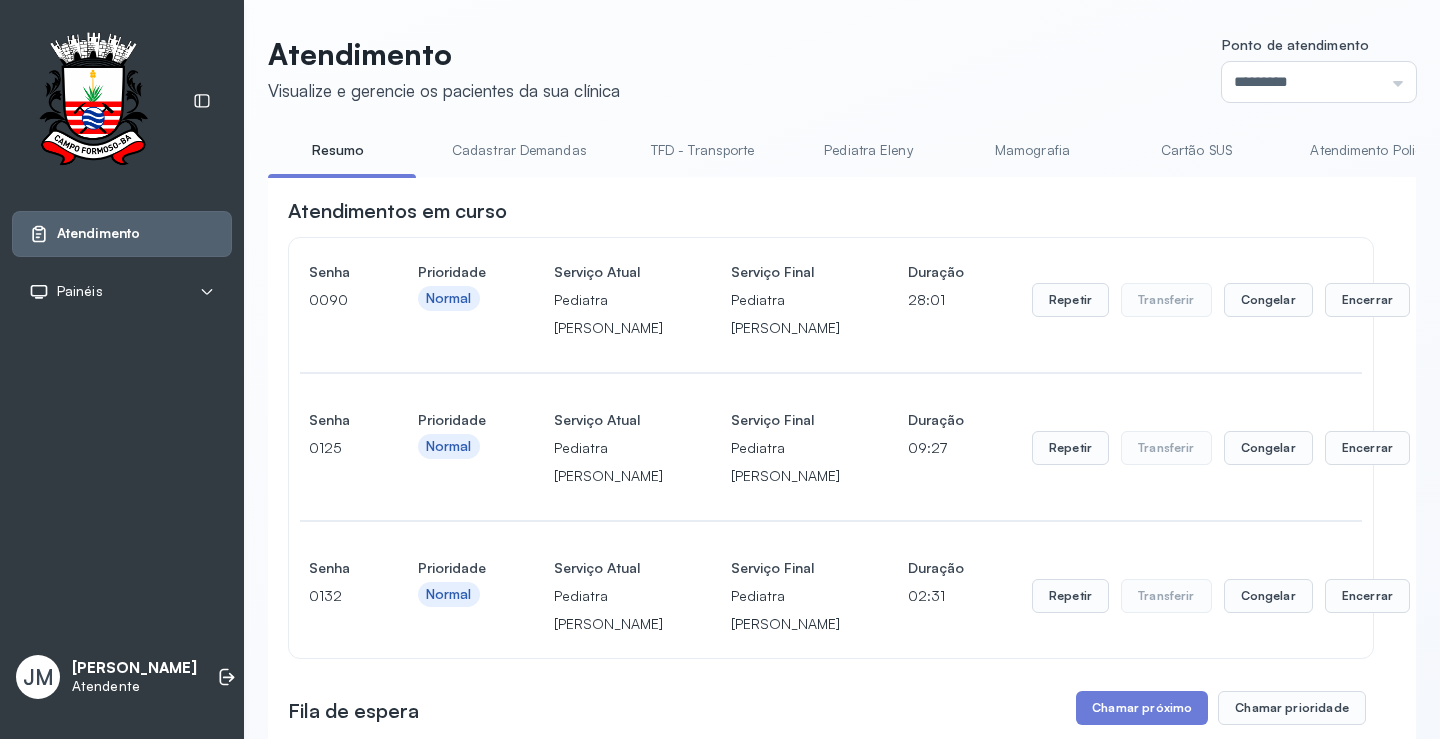 click on "Cartão SUS" at bounding box center (1196, 150) 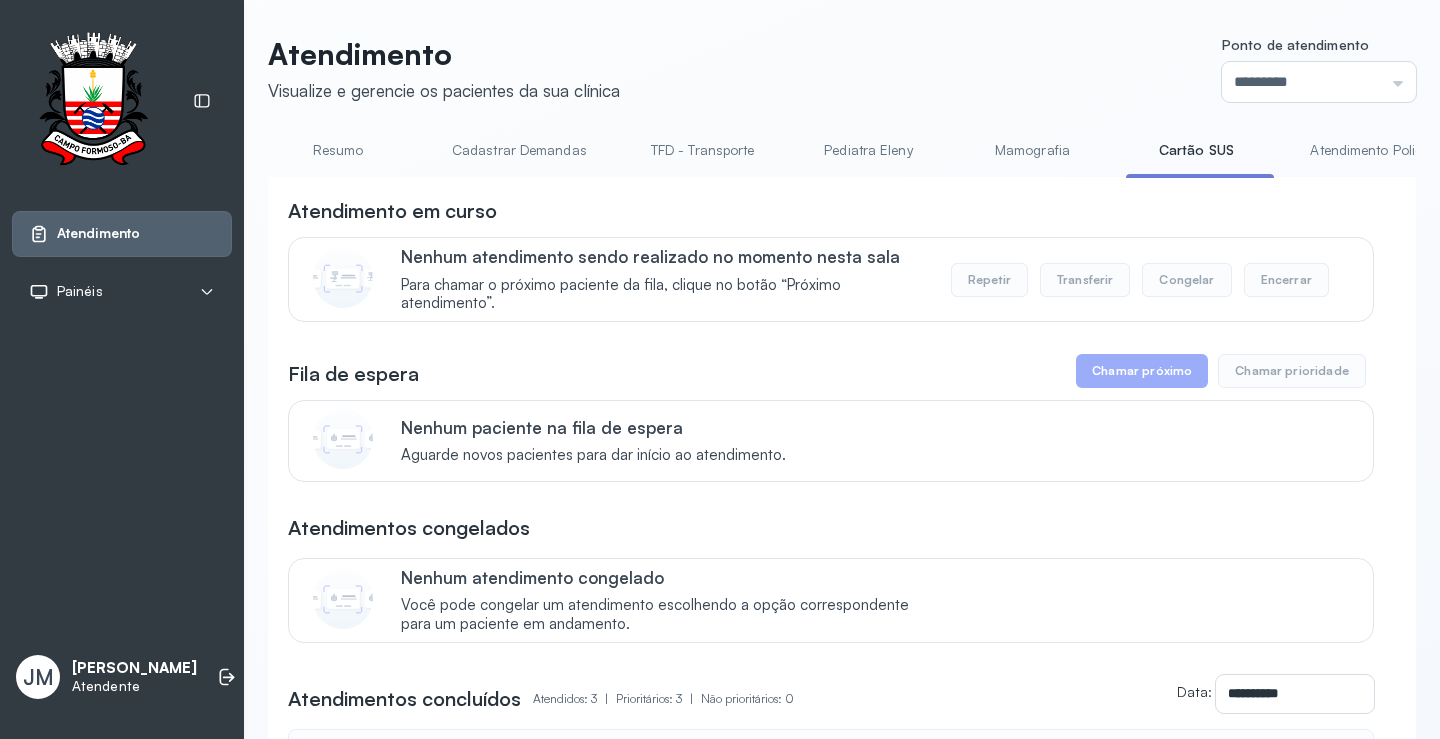 click on "Resumo" at bounding box center (338, 150) 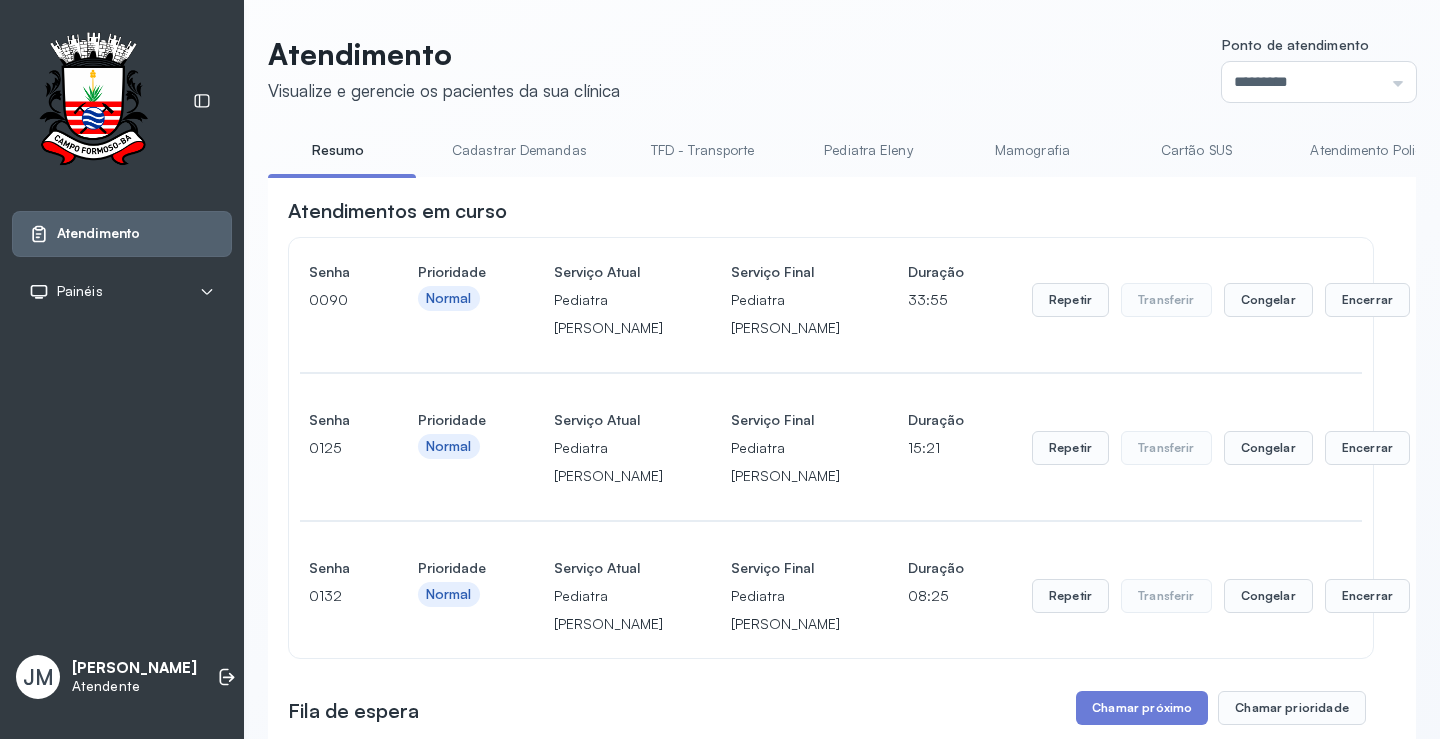click on "Cartão SUS" at bounding box center [1196, 150] 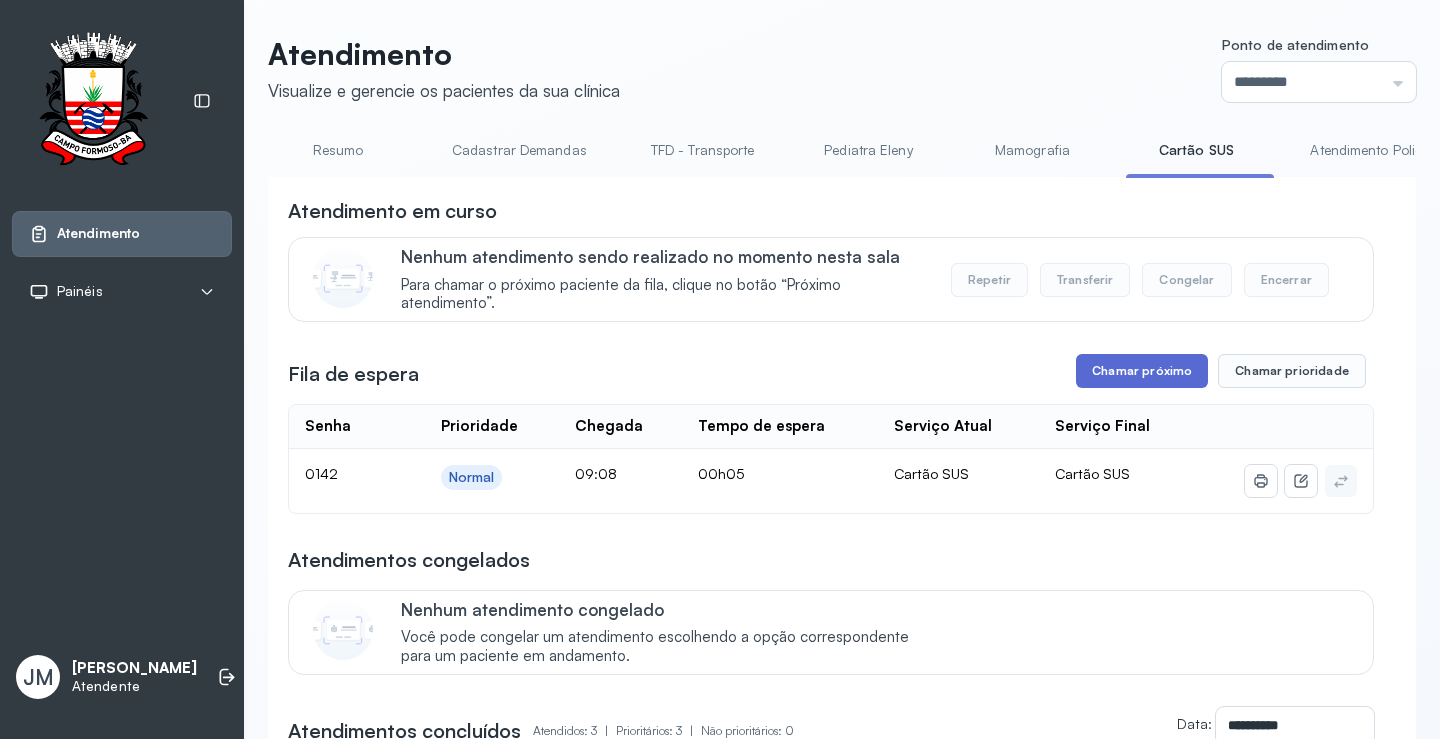 click on "Chamar próximo" at bounding box center (1142, 371) 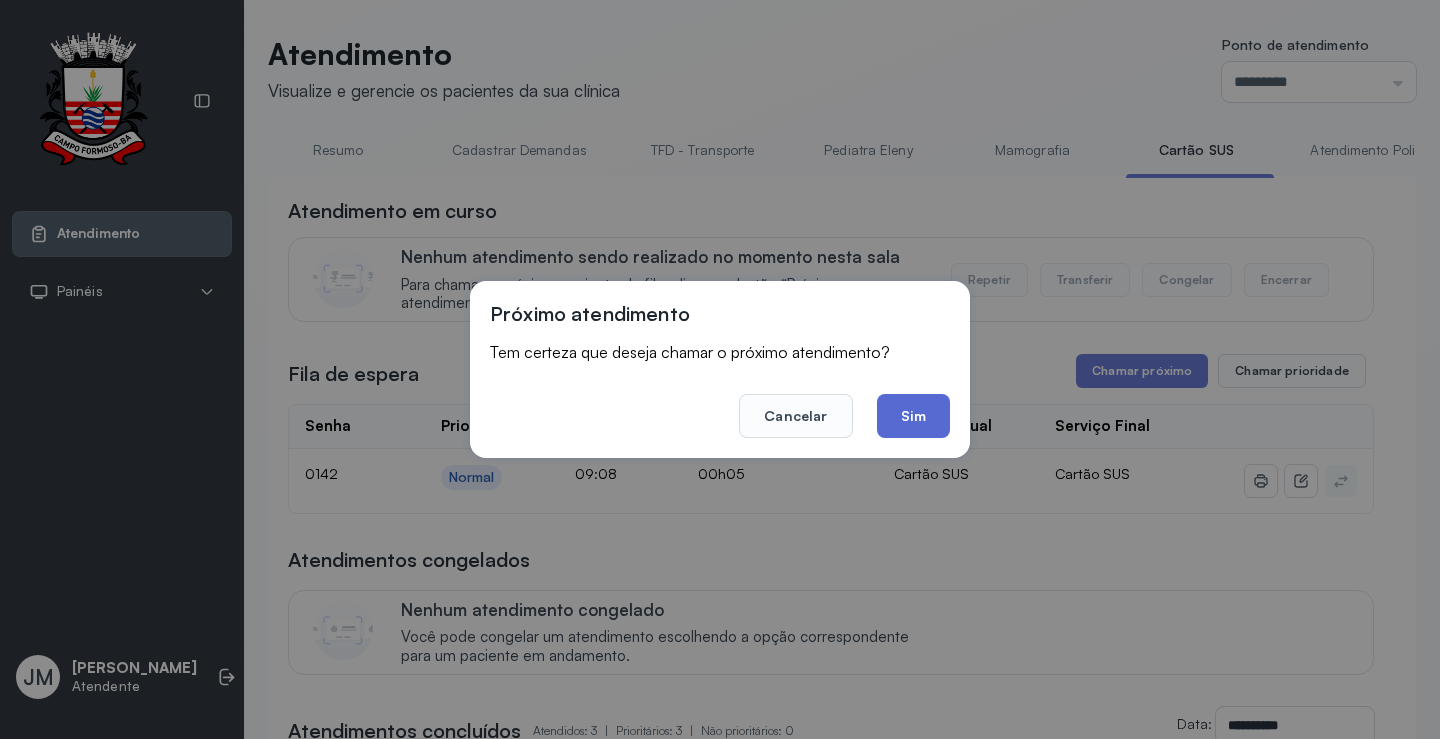 click on "Sim" 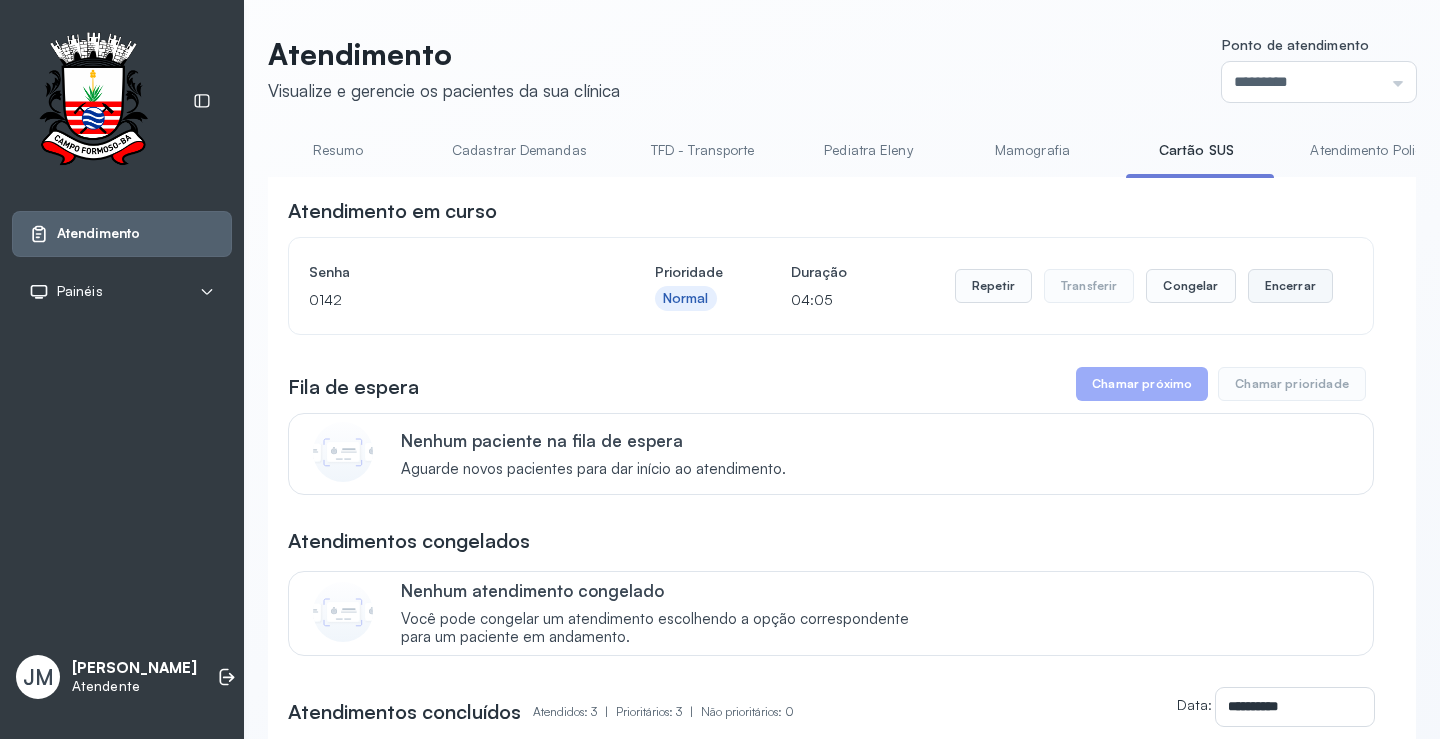 click on "Encerrar" at bounding box center [1290, 286] 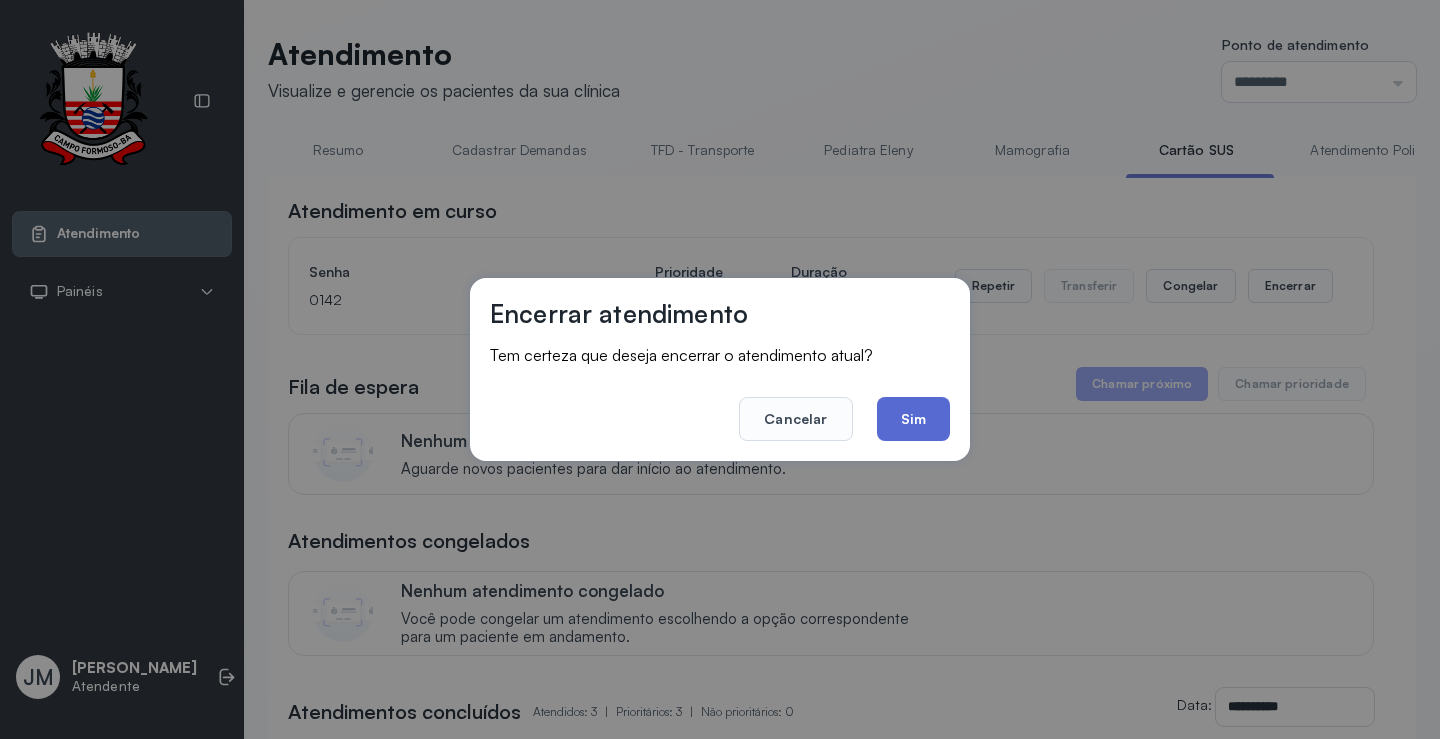 click on "Sim" 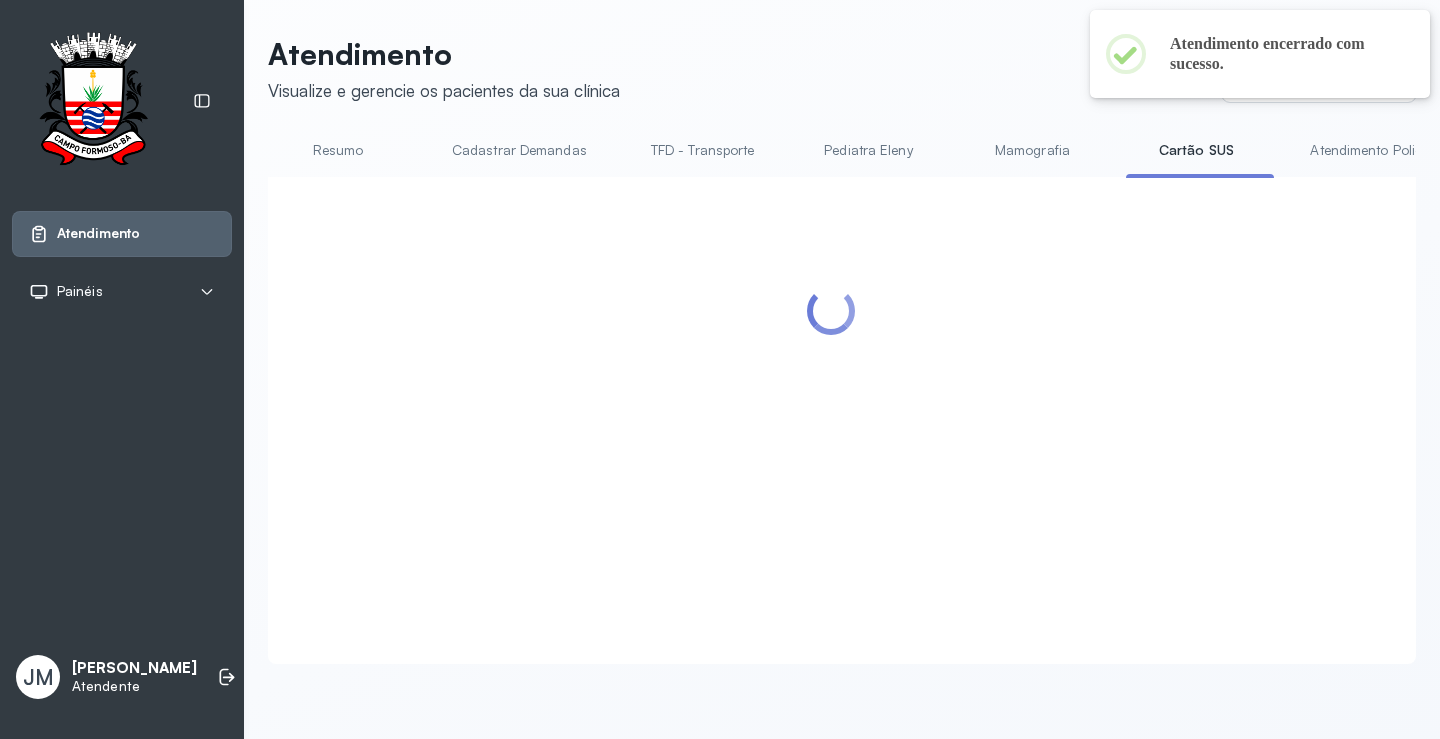 click on "Resumo" at bounding box center (338, 150) 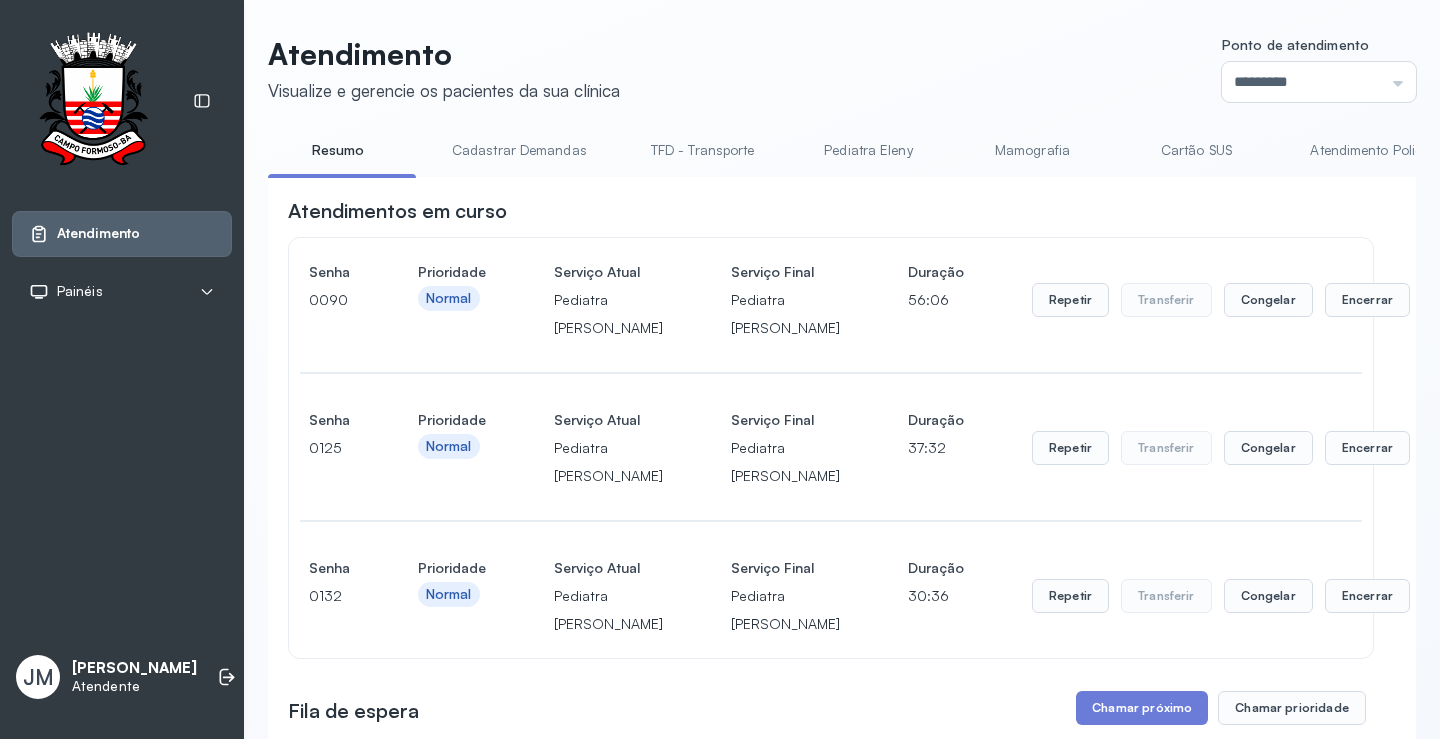 click on "Cartão SUS" at bounding box center [1196, 150] 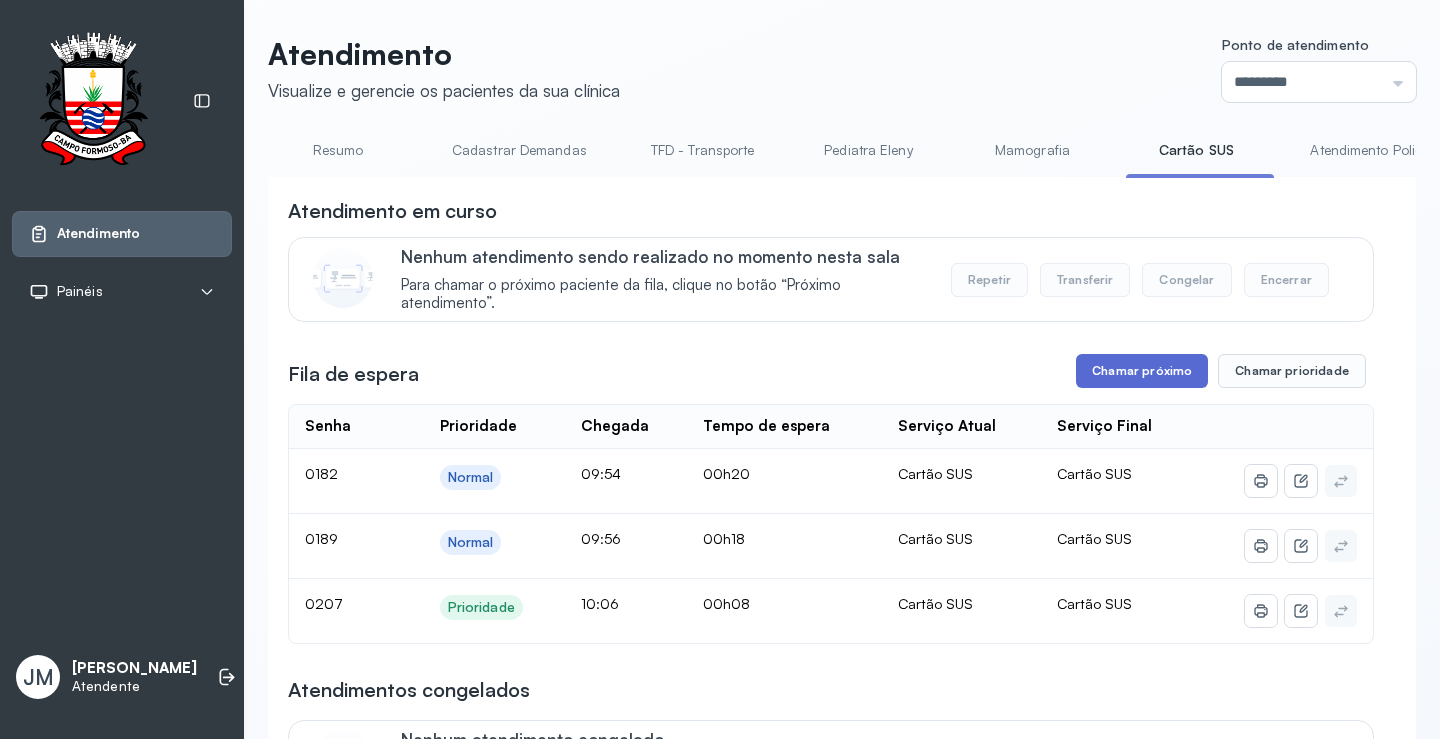 click on "Chamar próximo" at bounding box center [1142, 371] 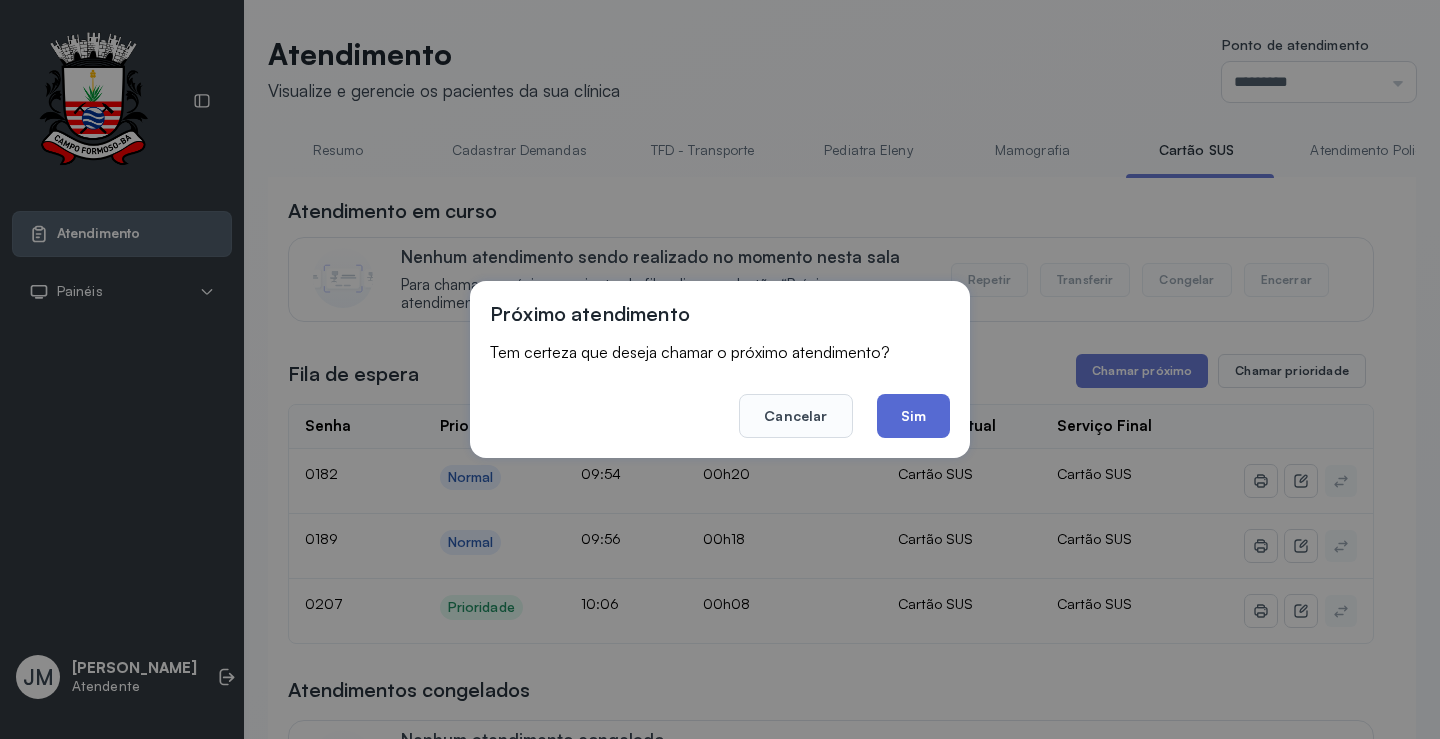 click on "Sim" 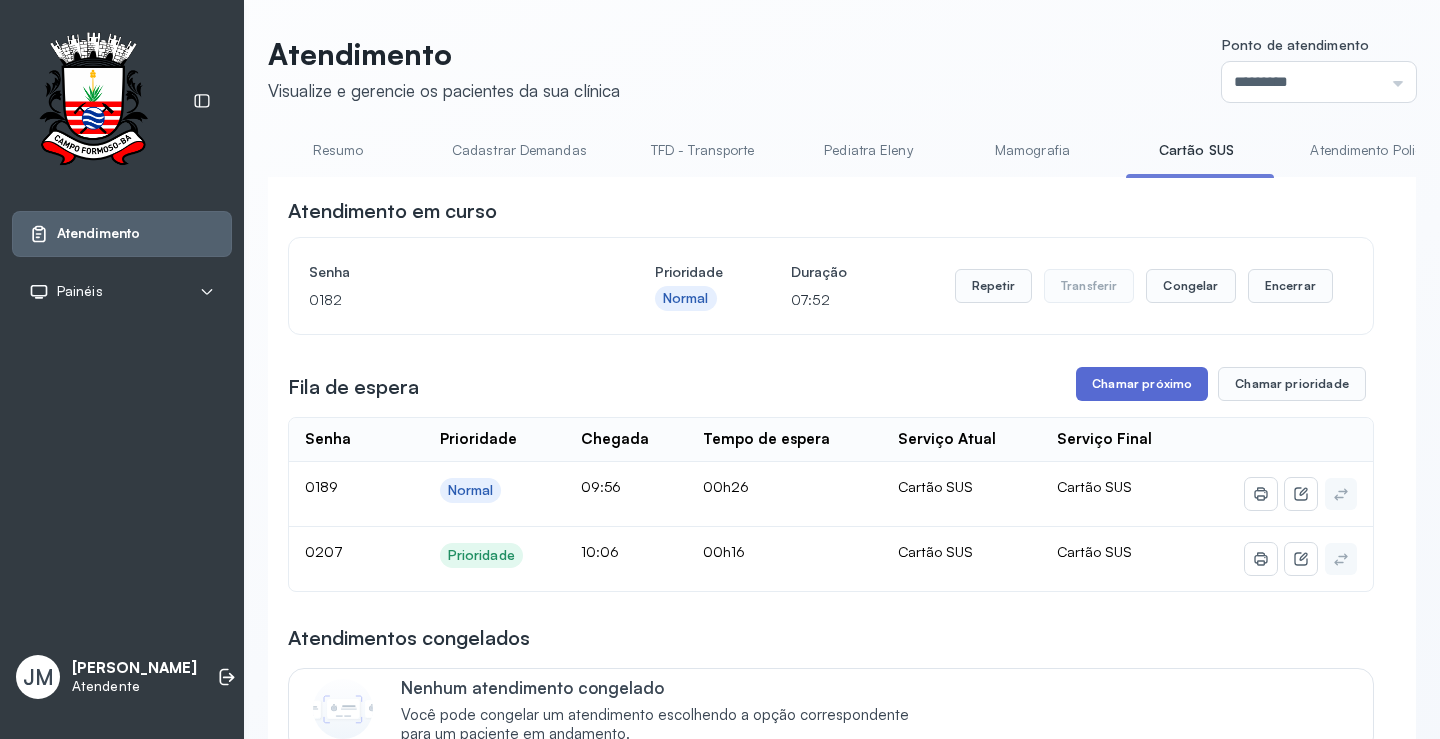click on "Chamar próximo" at bounding box center (1142, 384) 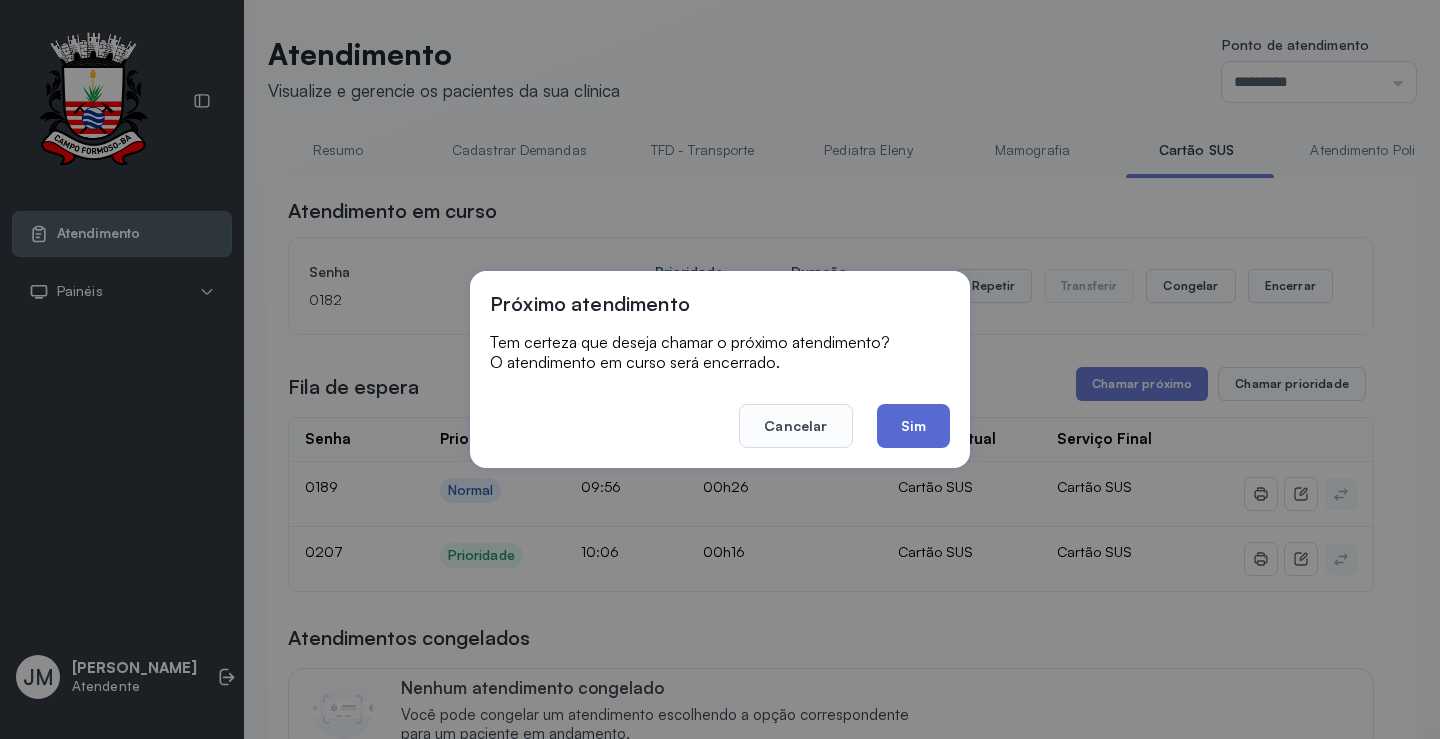 click on "Sim" 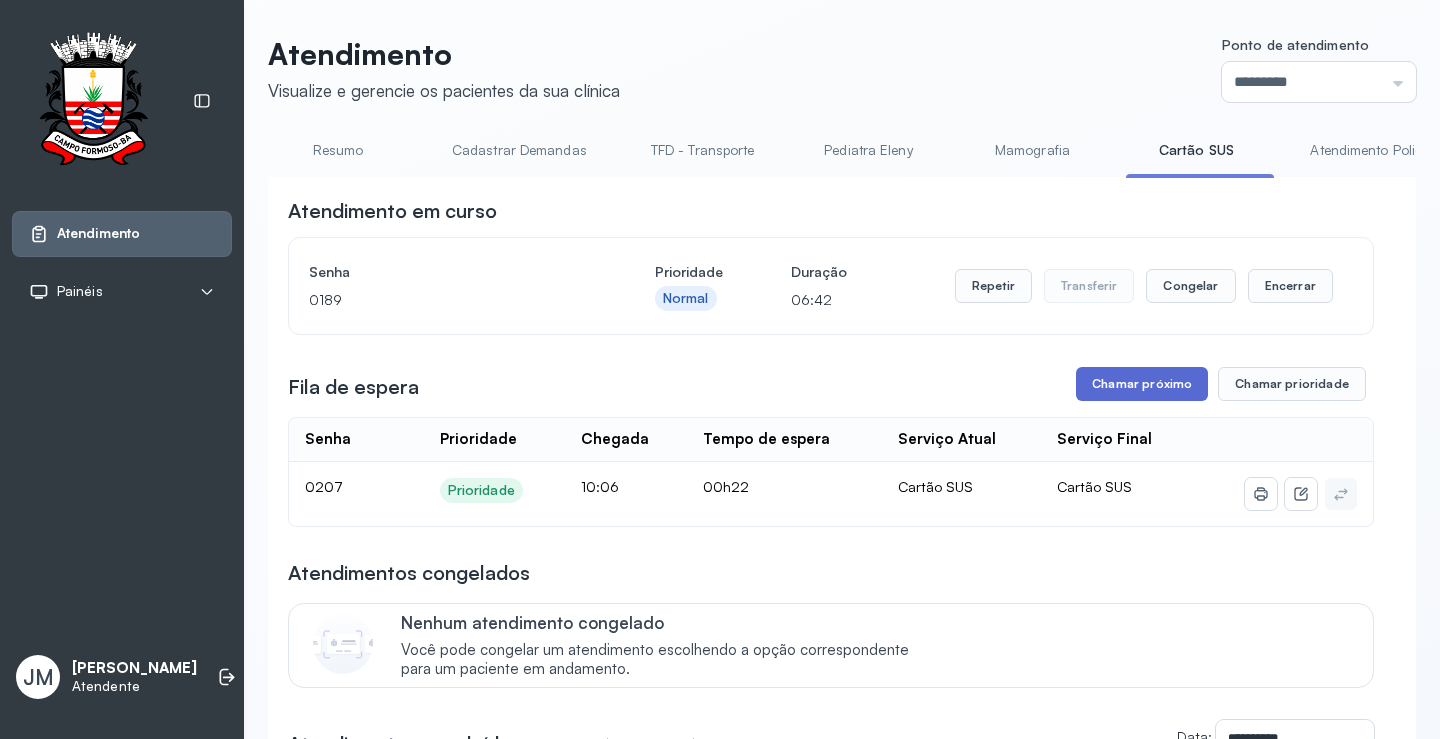 click on "Chamar próximo" at bounding box center (1142, 384) 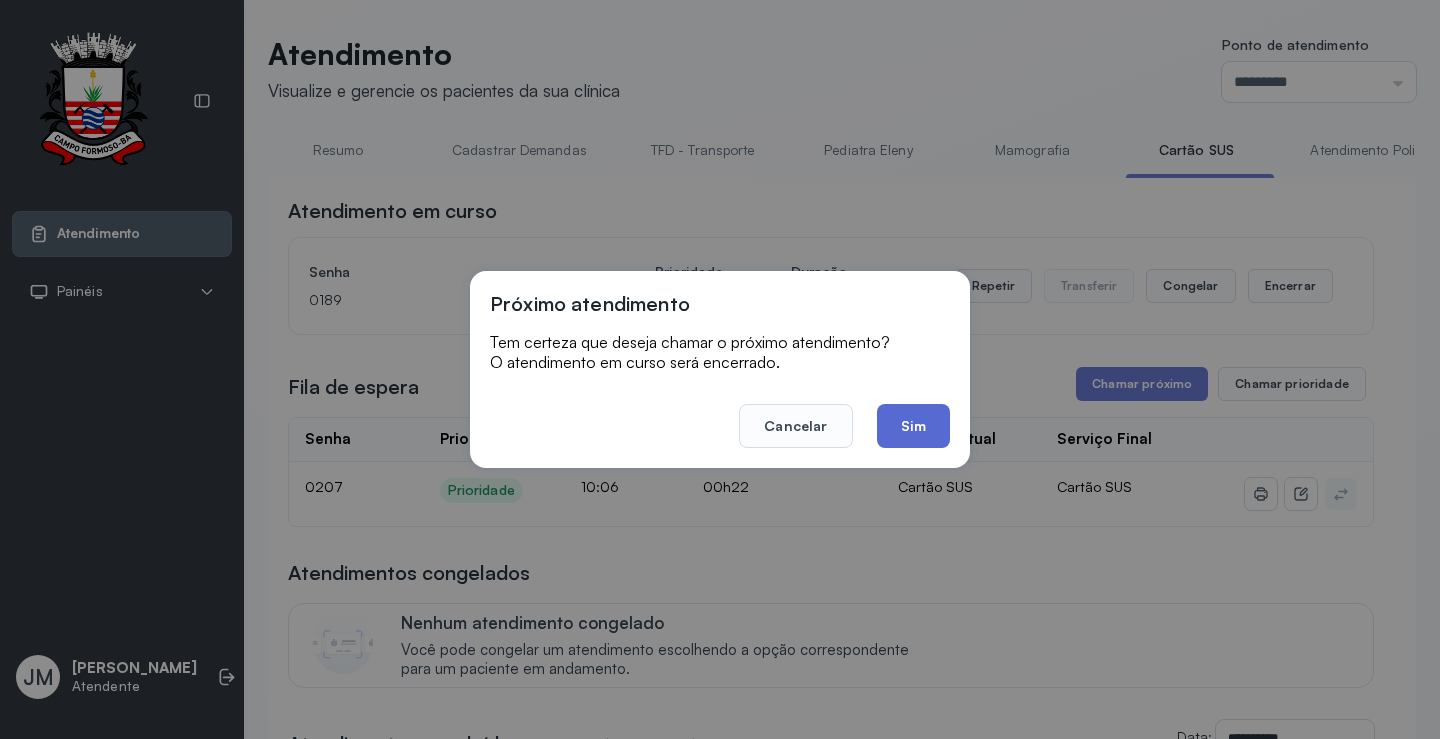 click on "Sim" 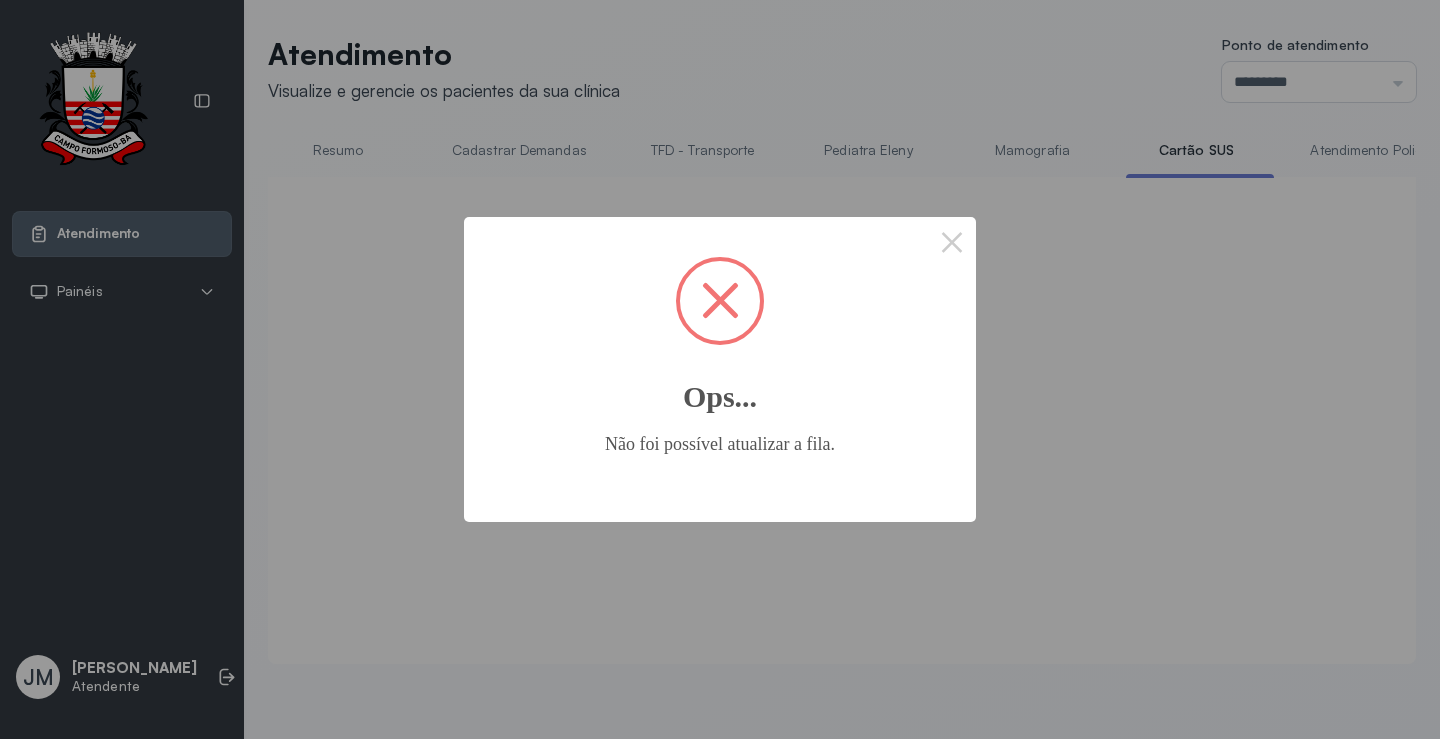click on "×
Ops... Não foi possível atualizar a fila.
OK No Cancel" at bounding box center (720, 369) 